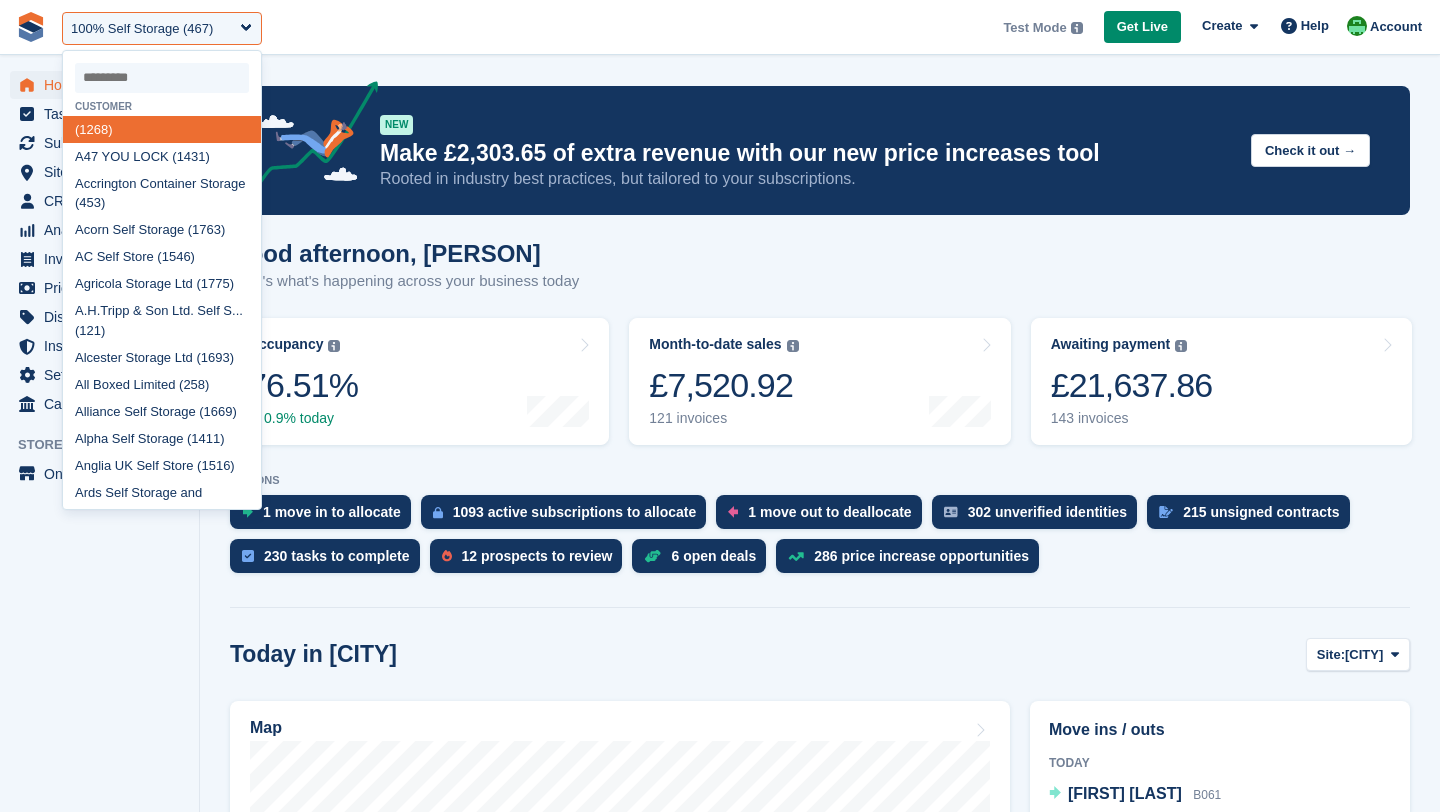 scroll, scrollTop: 0, scrollLeft: 0, axis: both 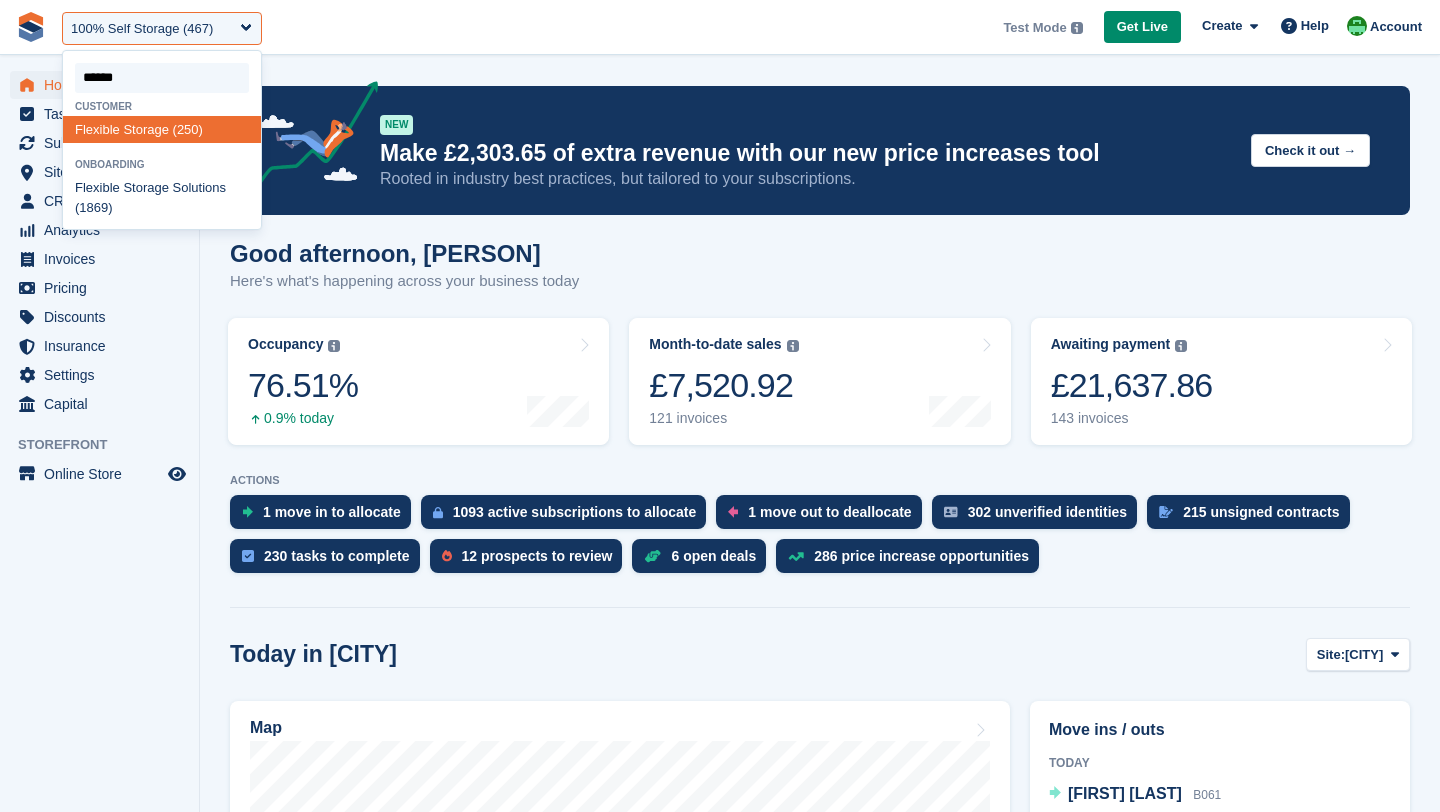 type on "*******" 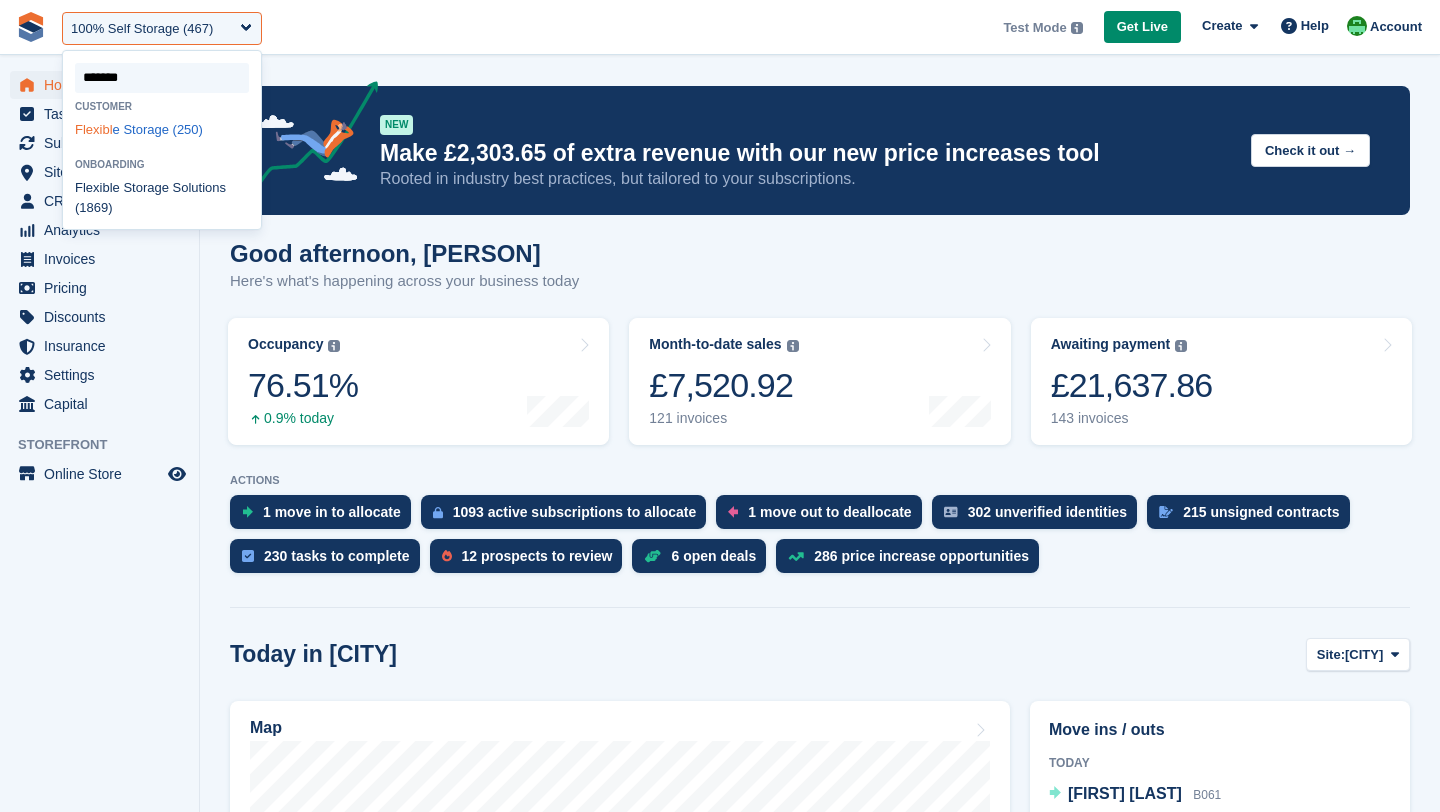 click on "Flexibl e Storage (250)" at bounding box center (162, 129) 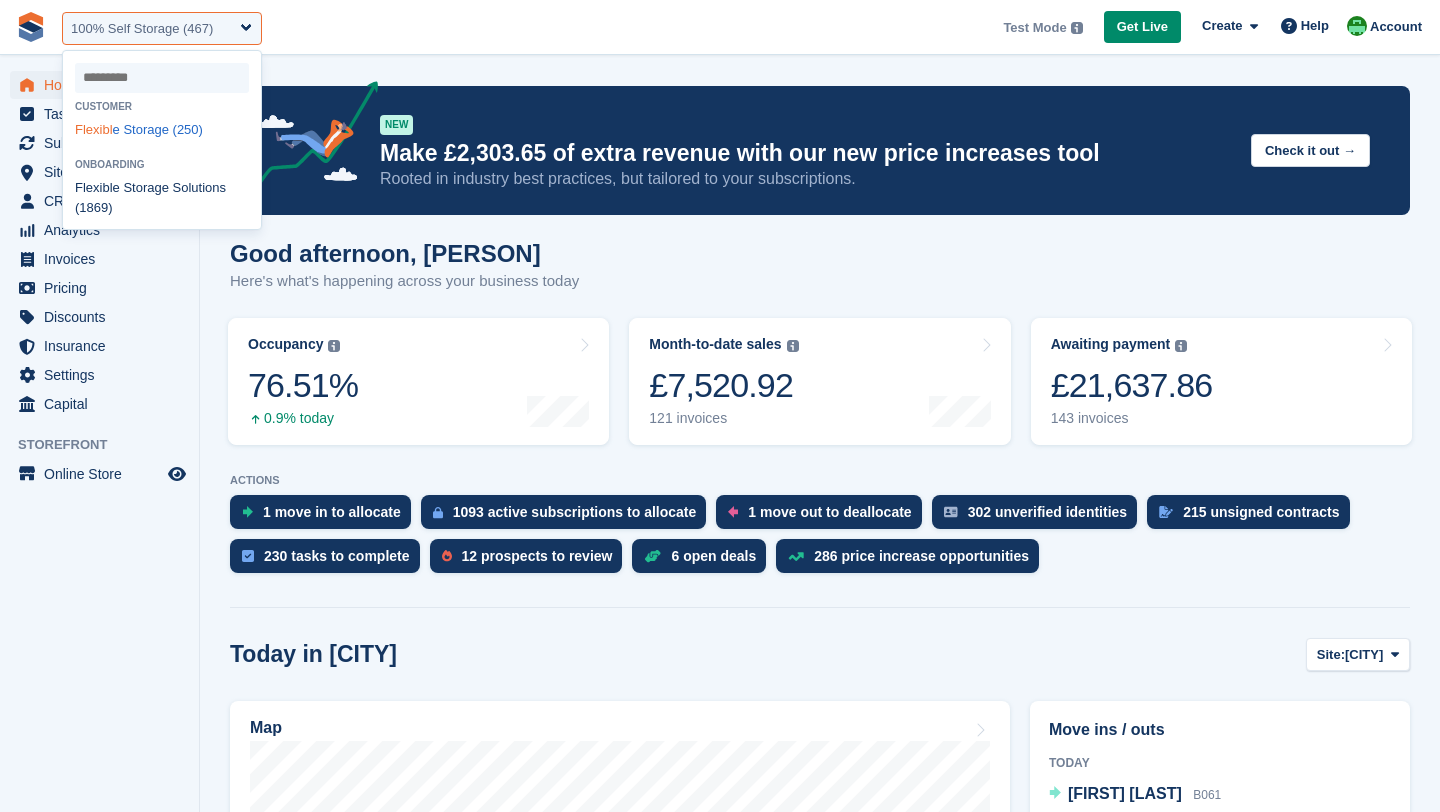 select on "***" 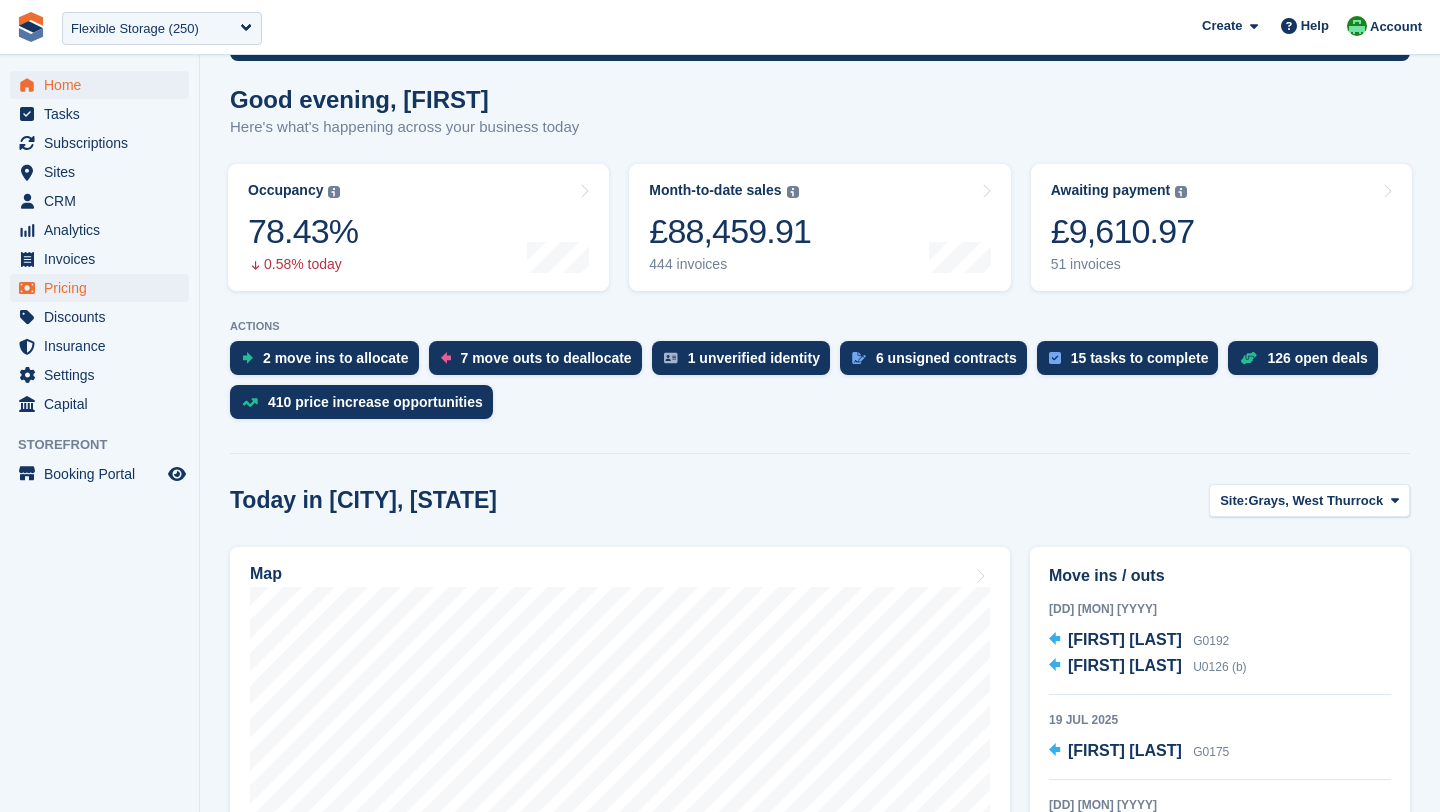 scroll, scrollTop: 180, scrollLeft: 0, axis: vertical 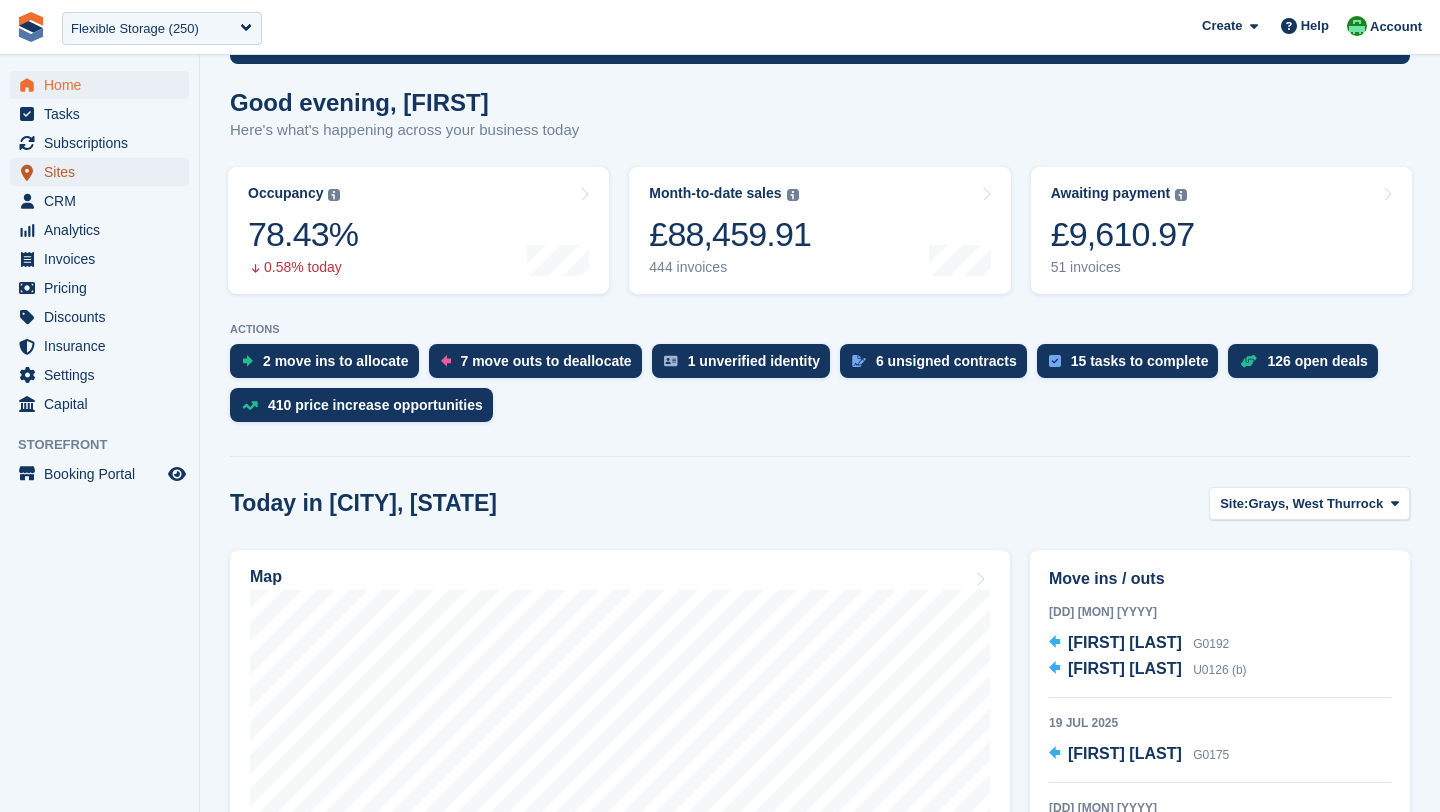 click on "Sites" at bounding box center [104, 172] 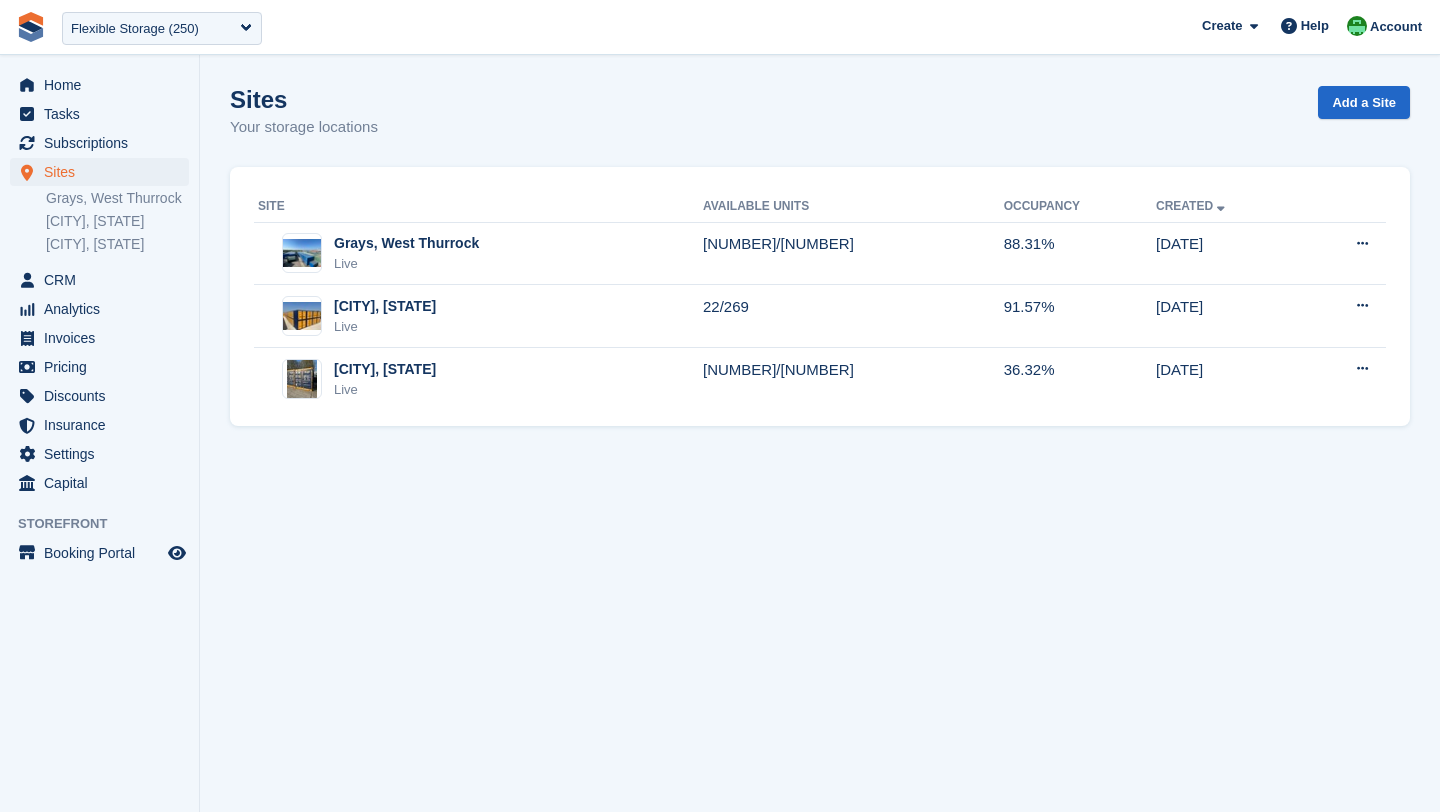 scroll, scrollTop: 0, scrollLeft: 0, axis: both 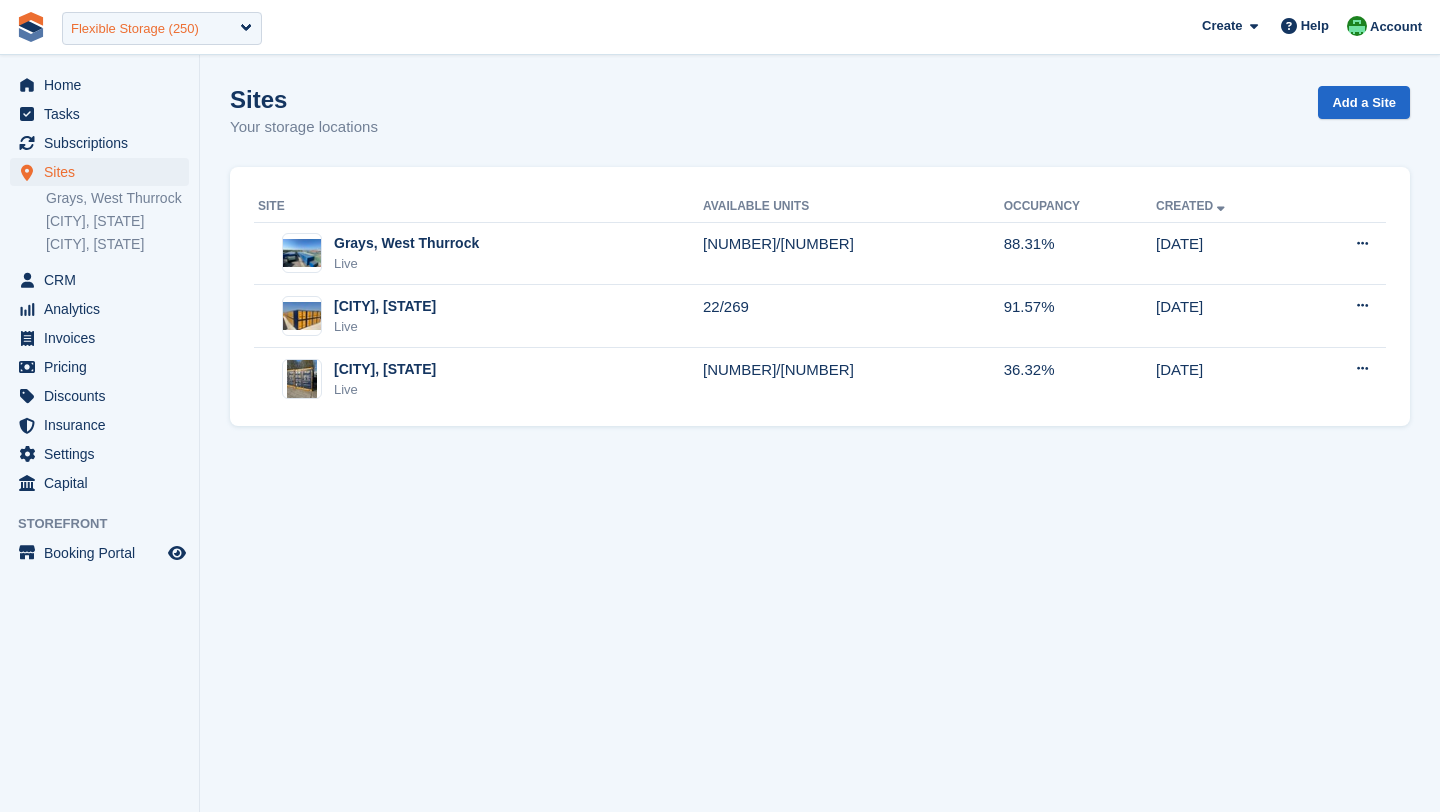 click on "Flexible Storage (250)" at bounding box center (135, 29) 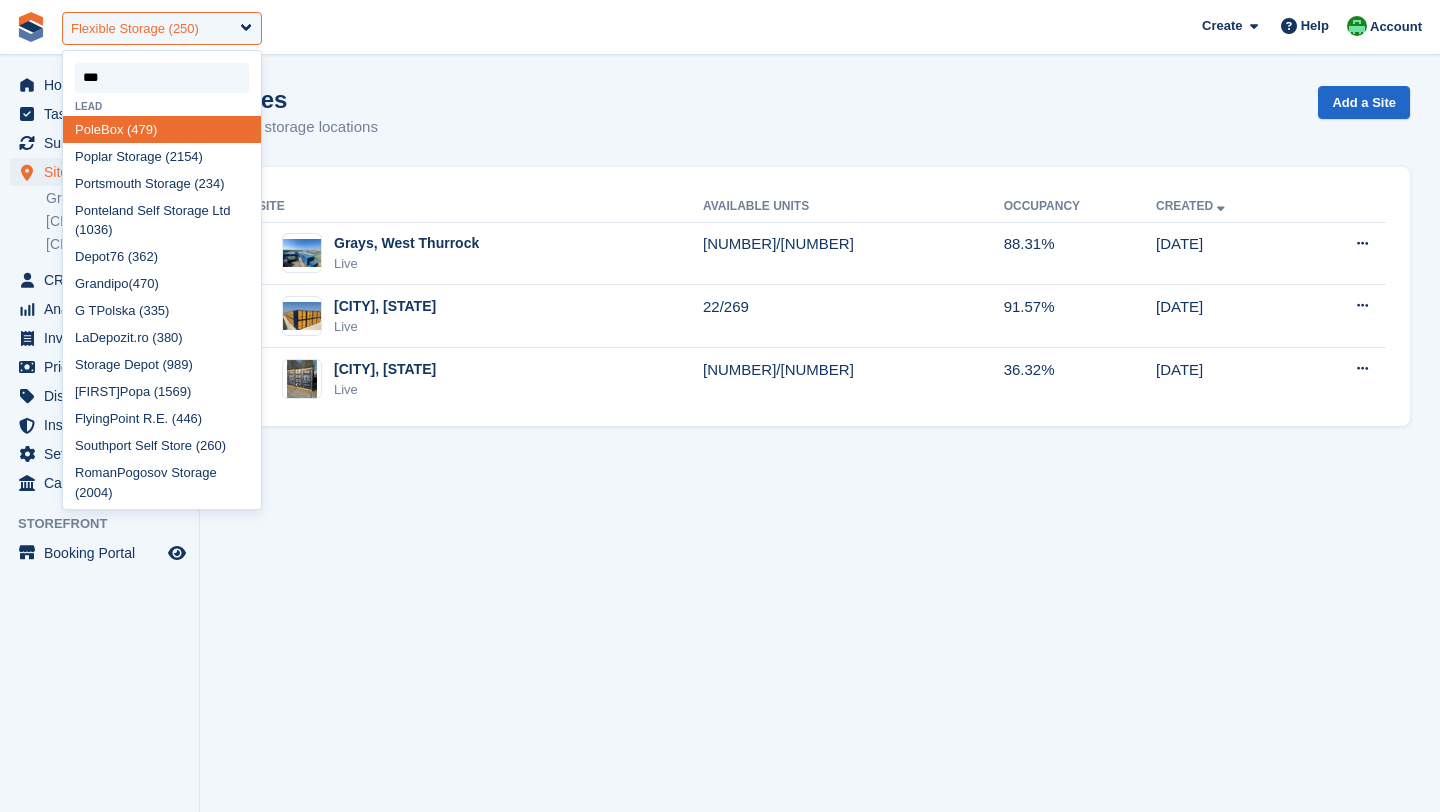 type on "****" 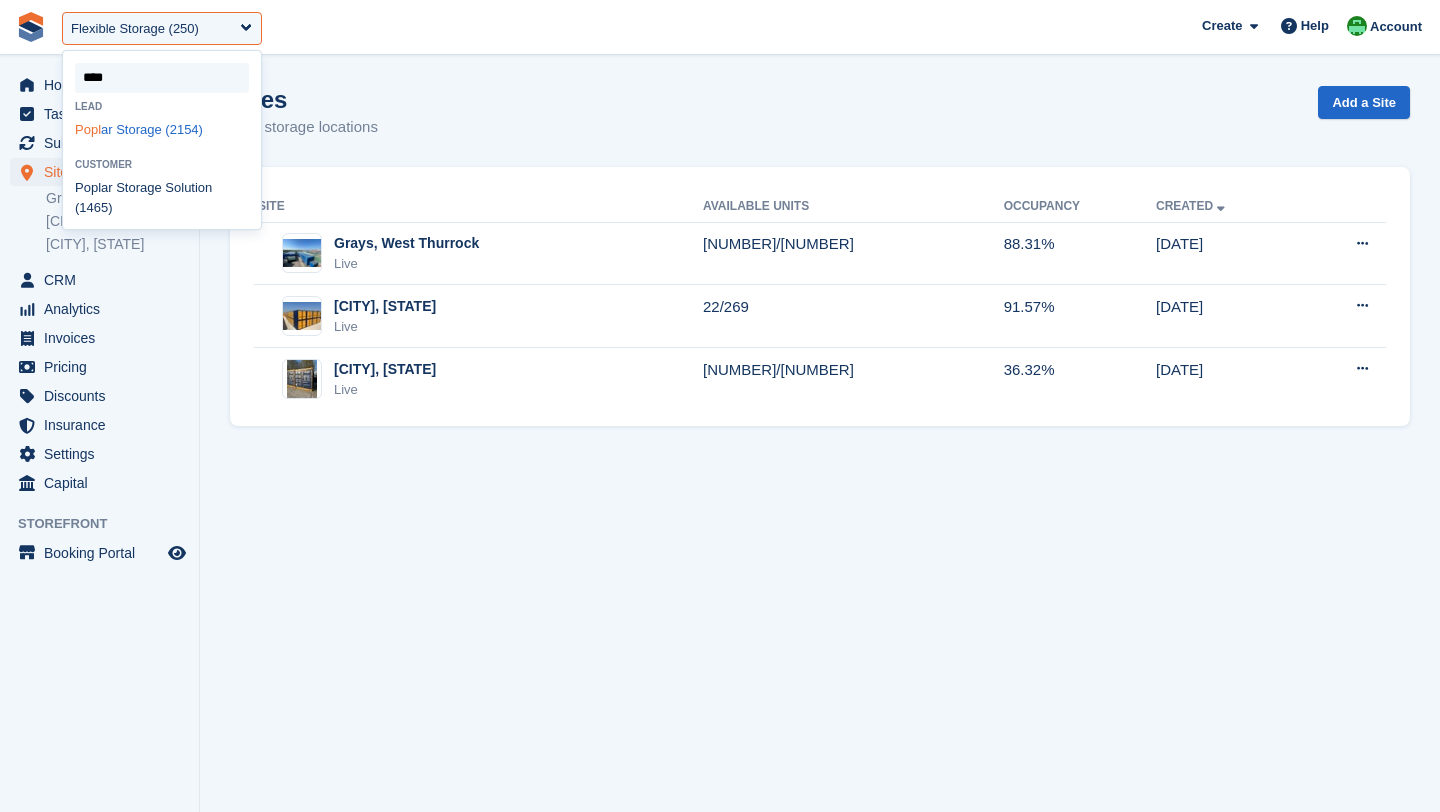 click on "Popl" 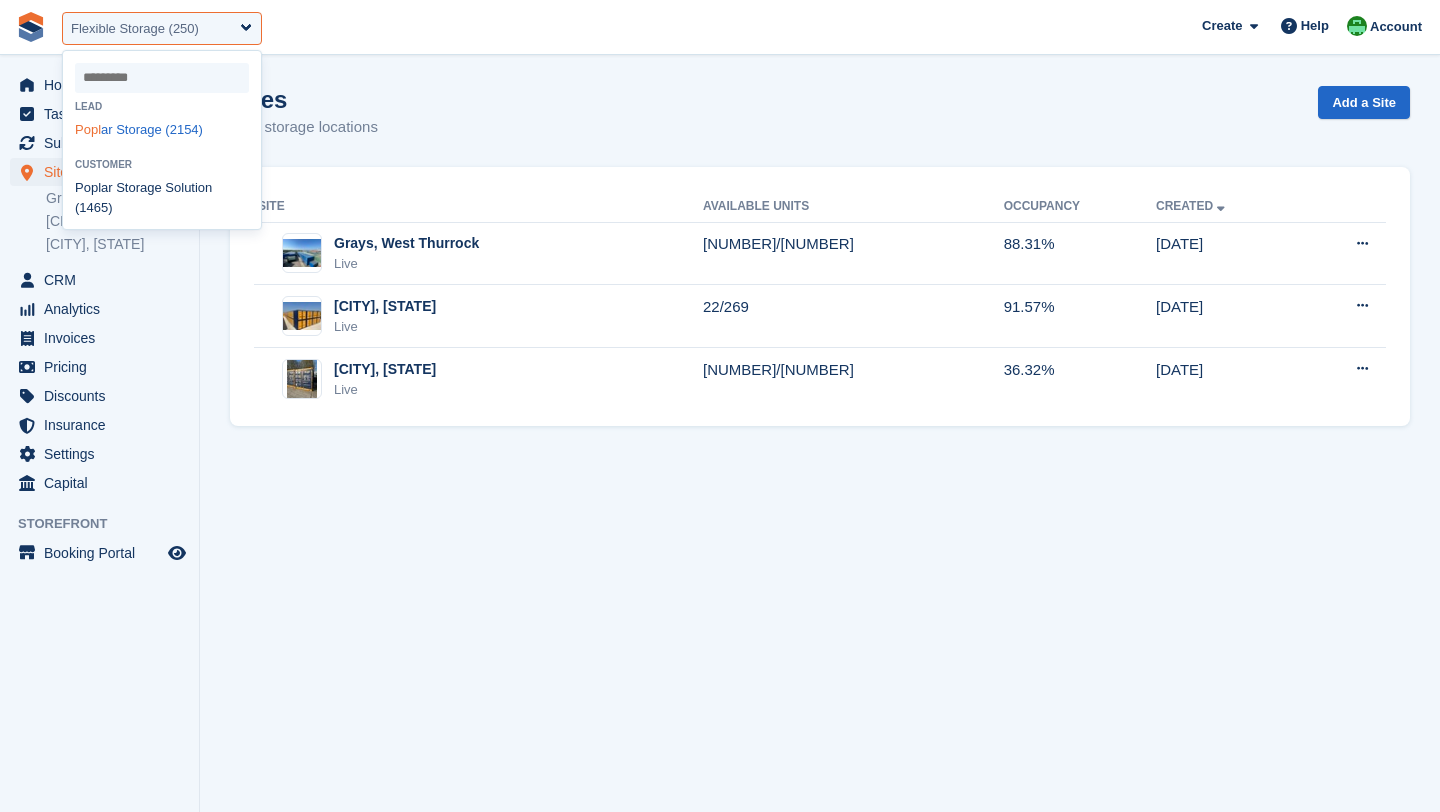 select on "****" 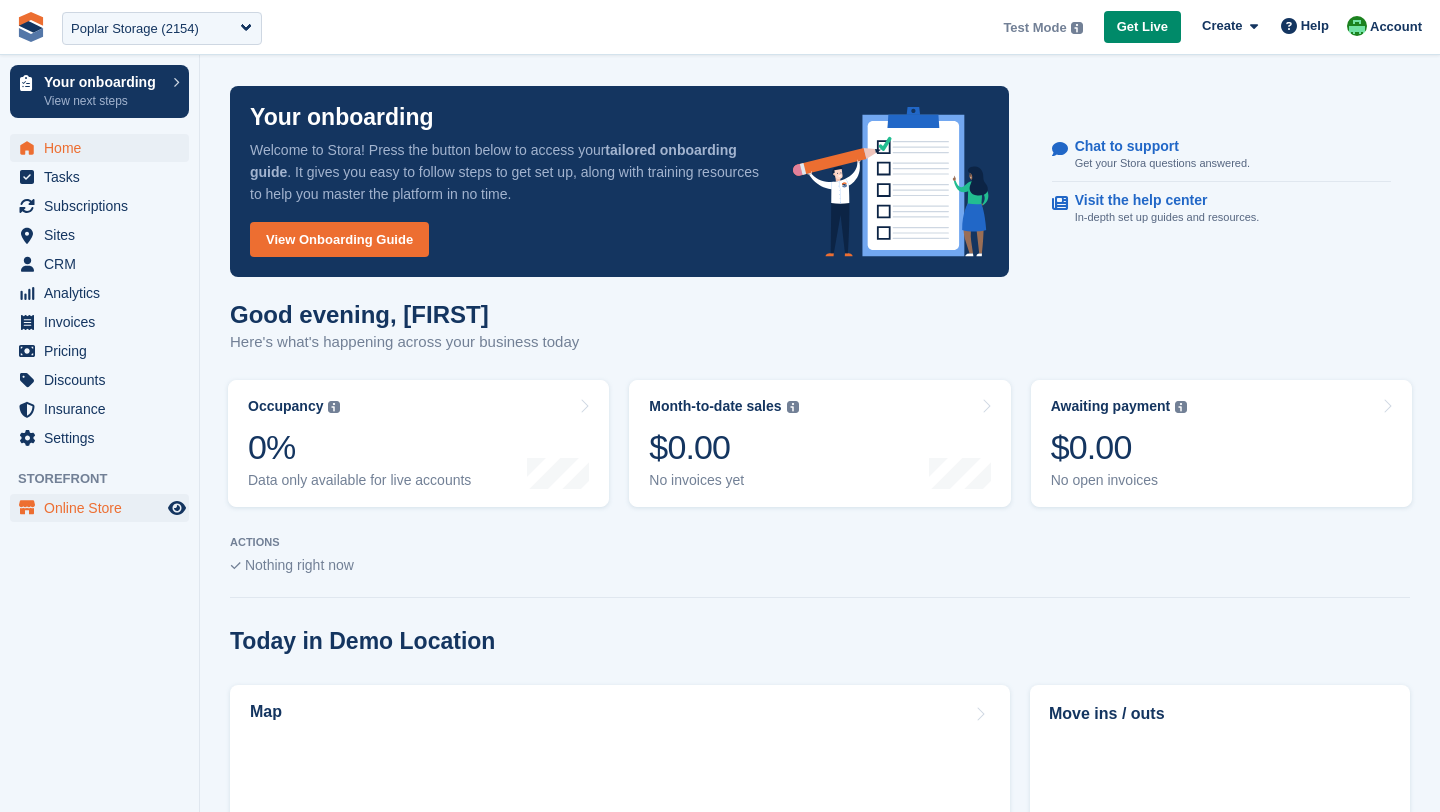 scroll, scrollTop: 0, scrollLeft: 0, axis: both 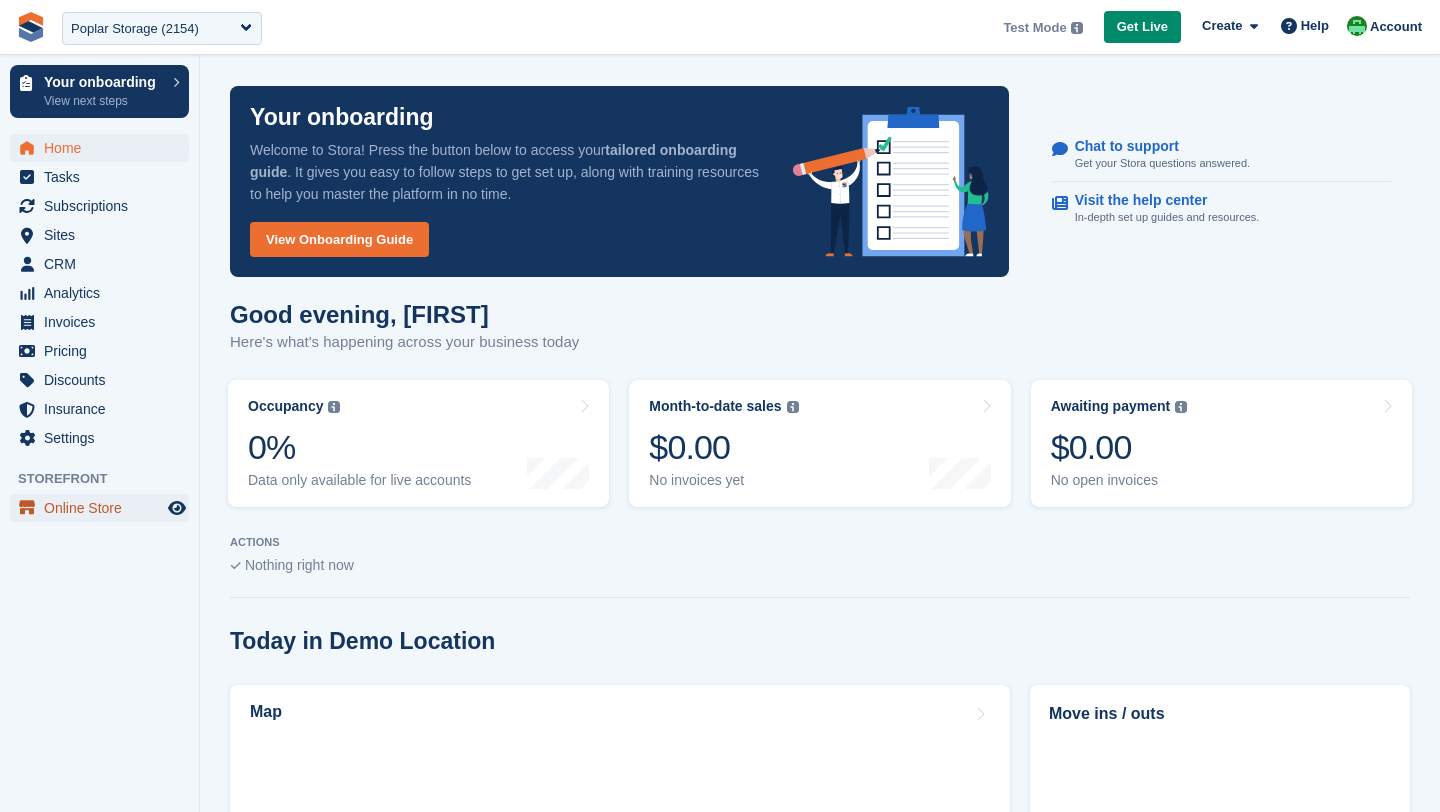 click on "Online Store" at bounding box center [104, 508] 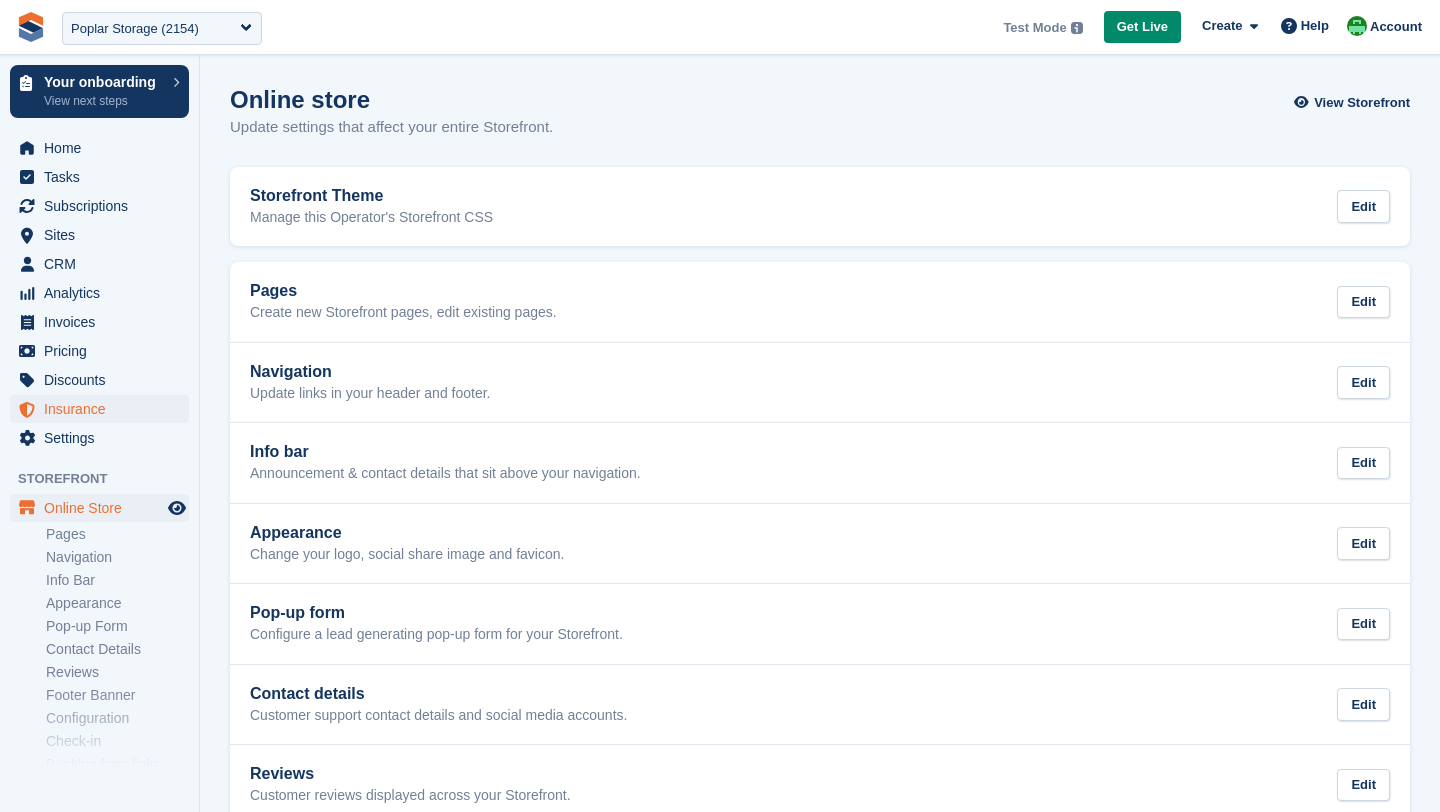 scroll, scrollTop: 0, scrollLeft: 0, axis: both 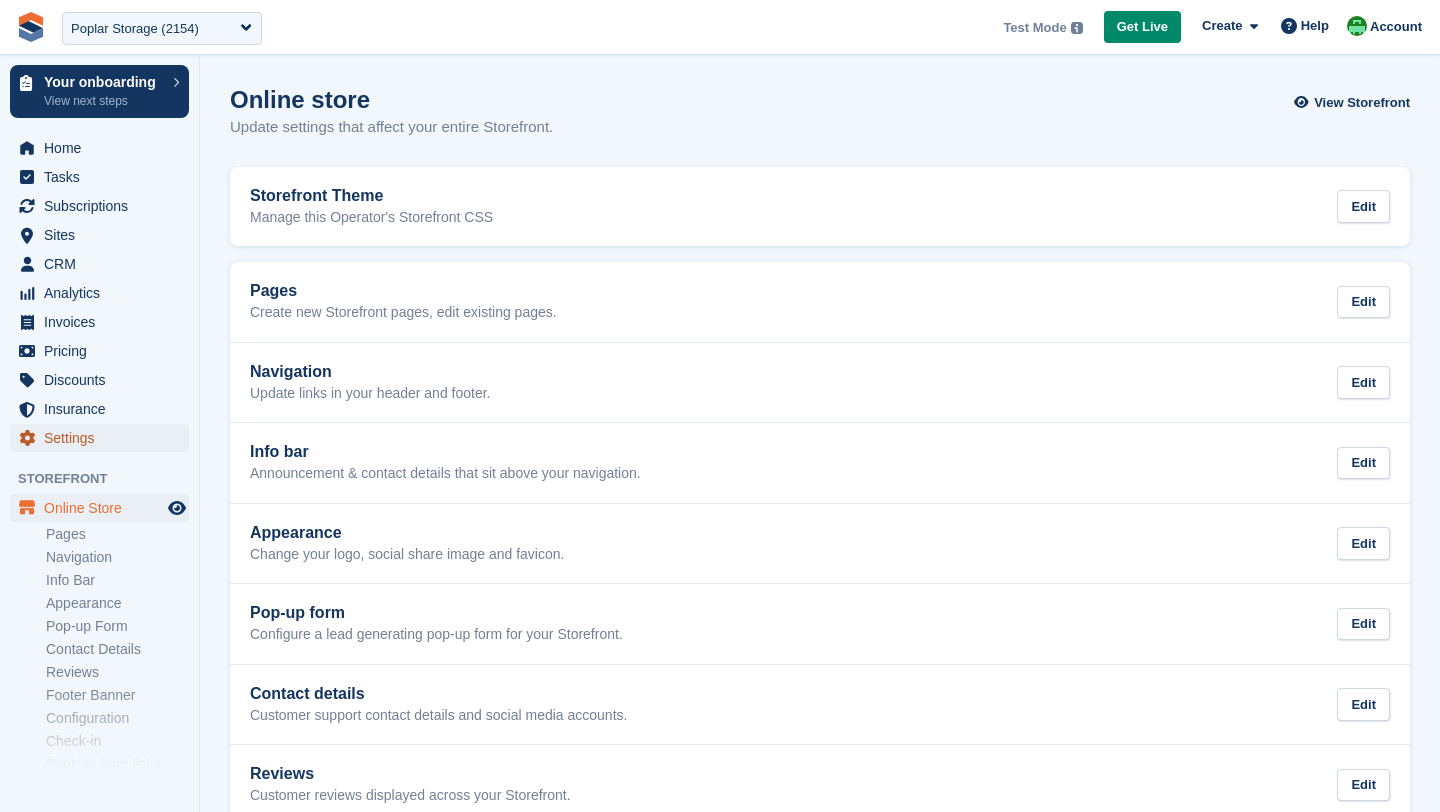 click on "Settings" at bounding box center [104, 438] 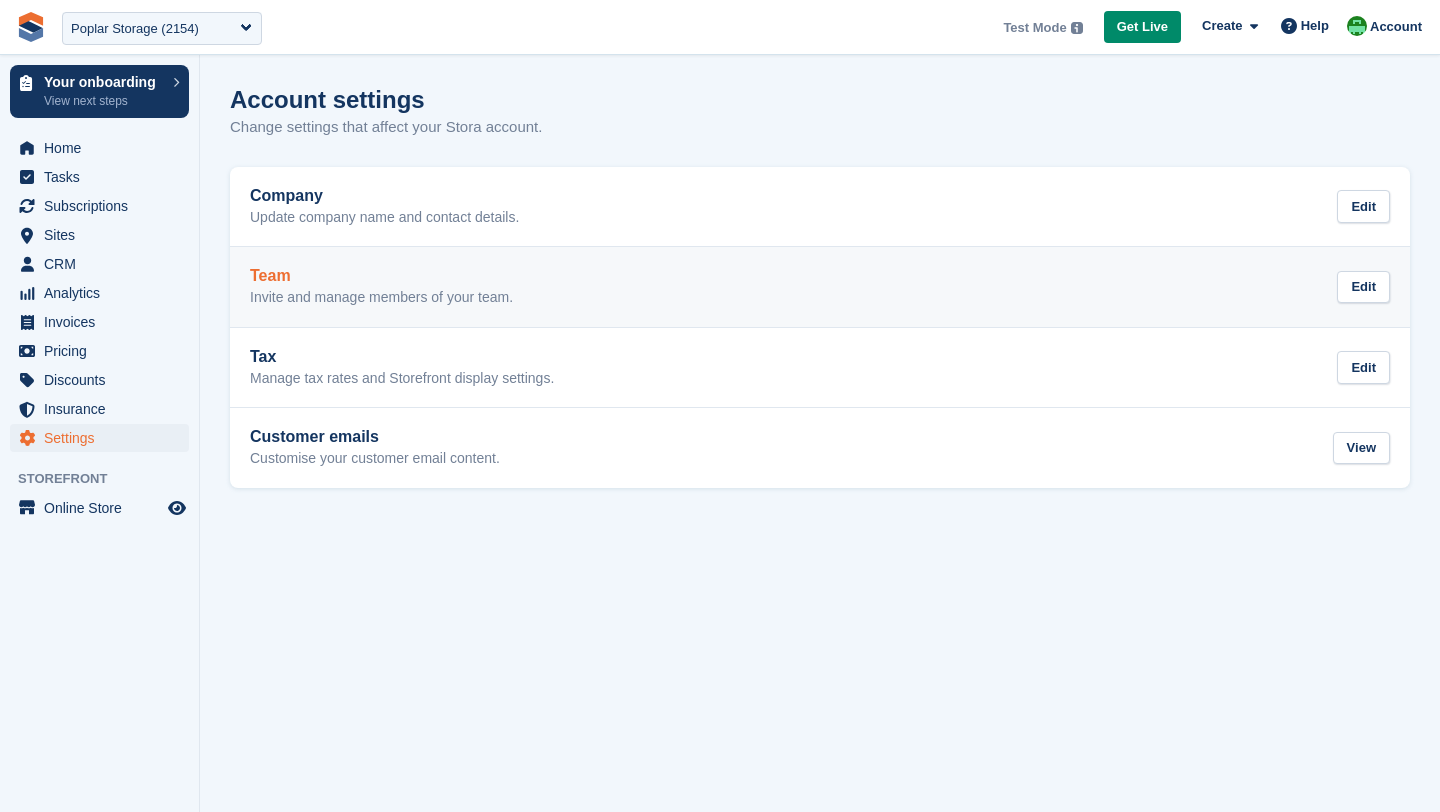 click on "Invite and manage members of your team." at bounding box center [381, 298] 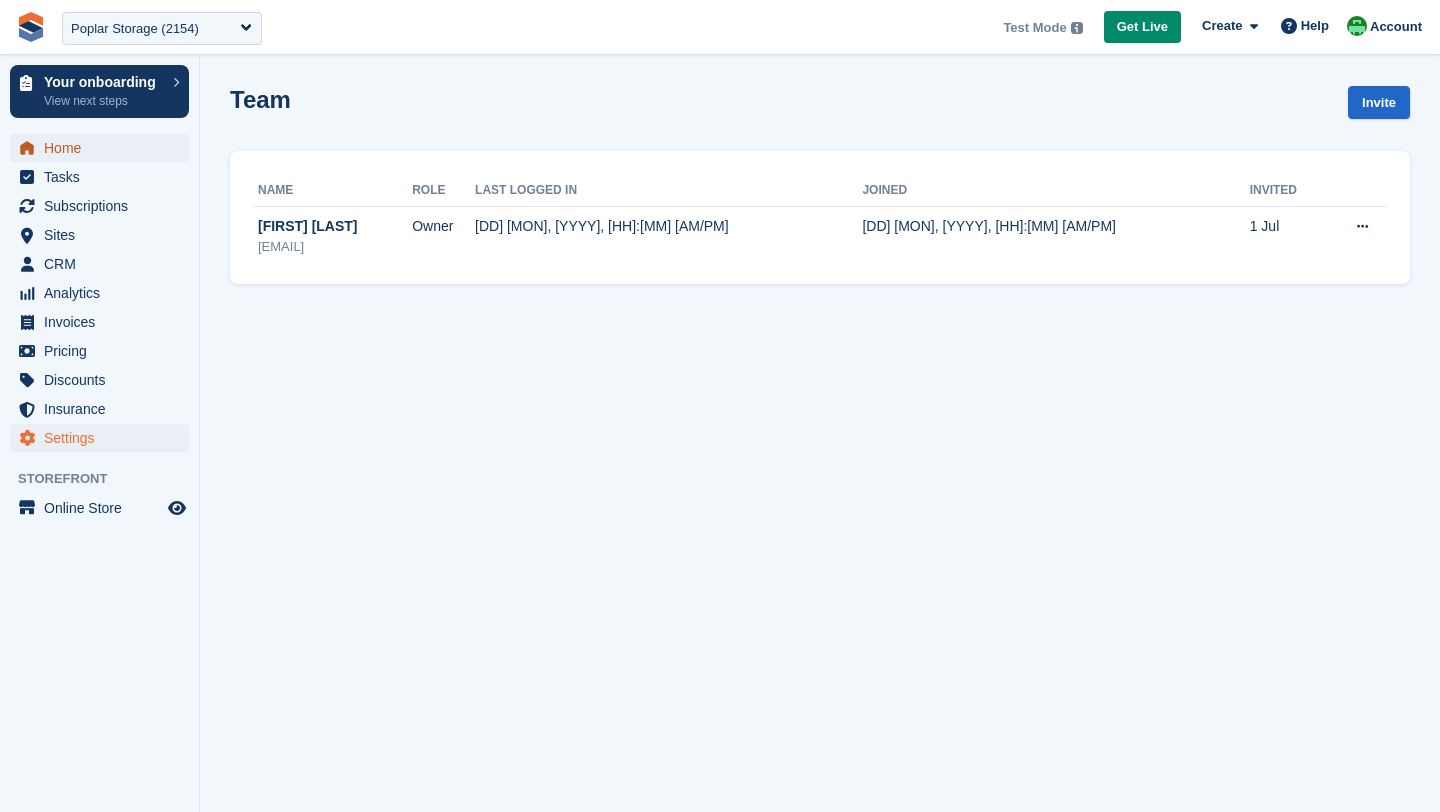 click on "Home" at bounding box center [104, 148] 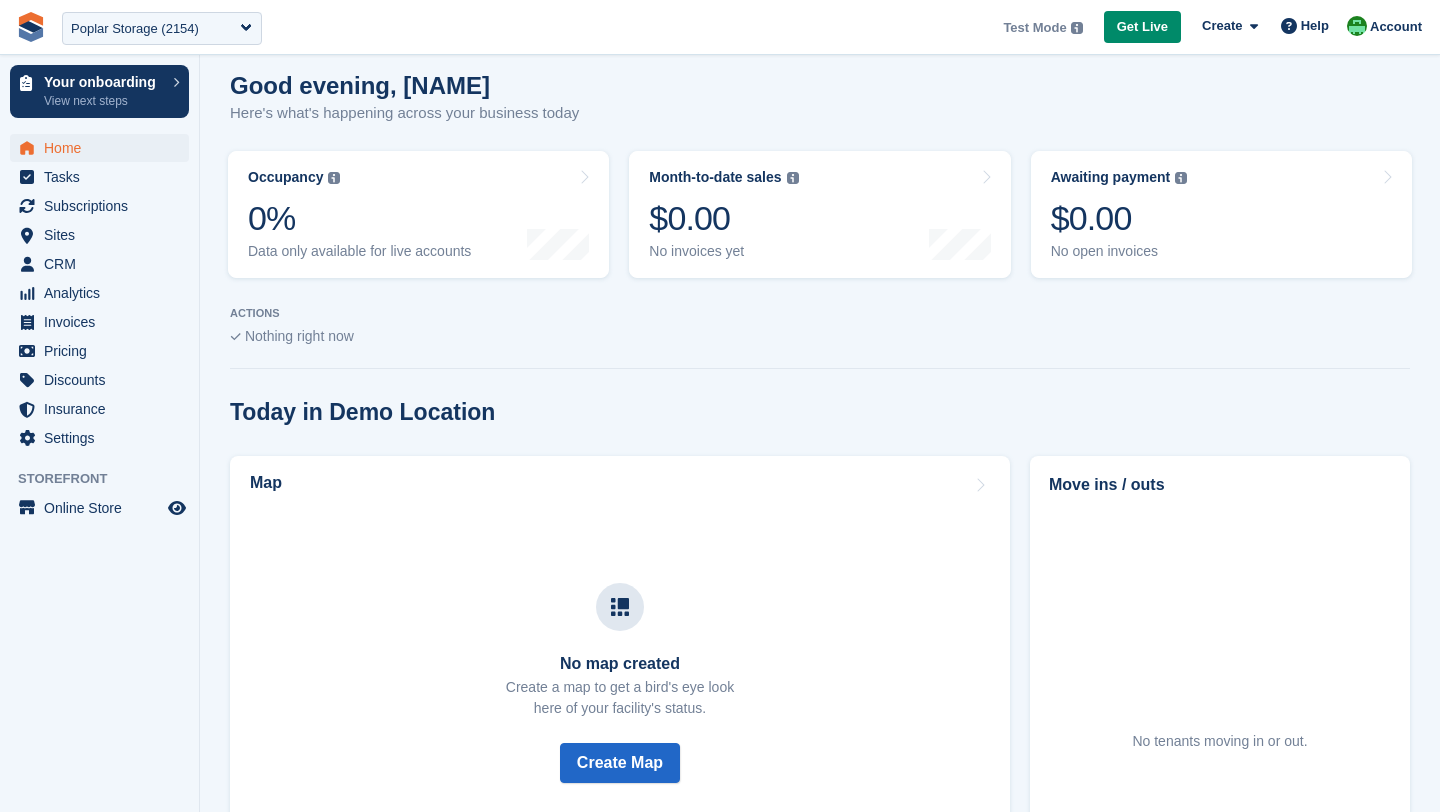scroll, scrollTop: 230, scrollLeft: 0, axis: vertical 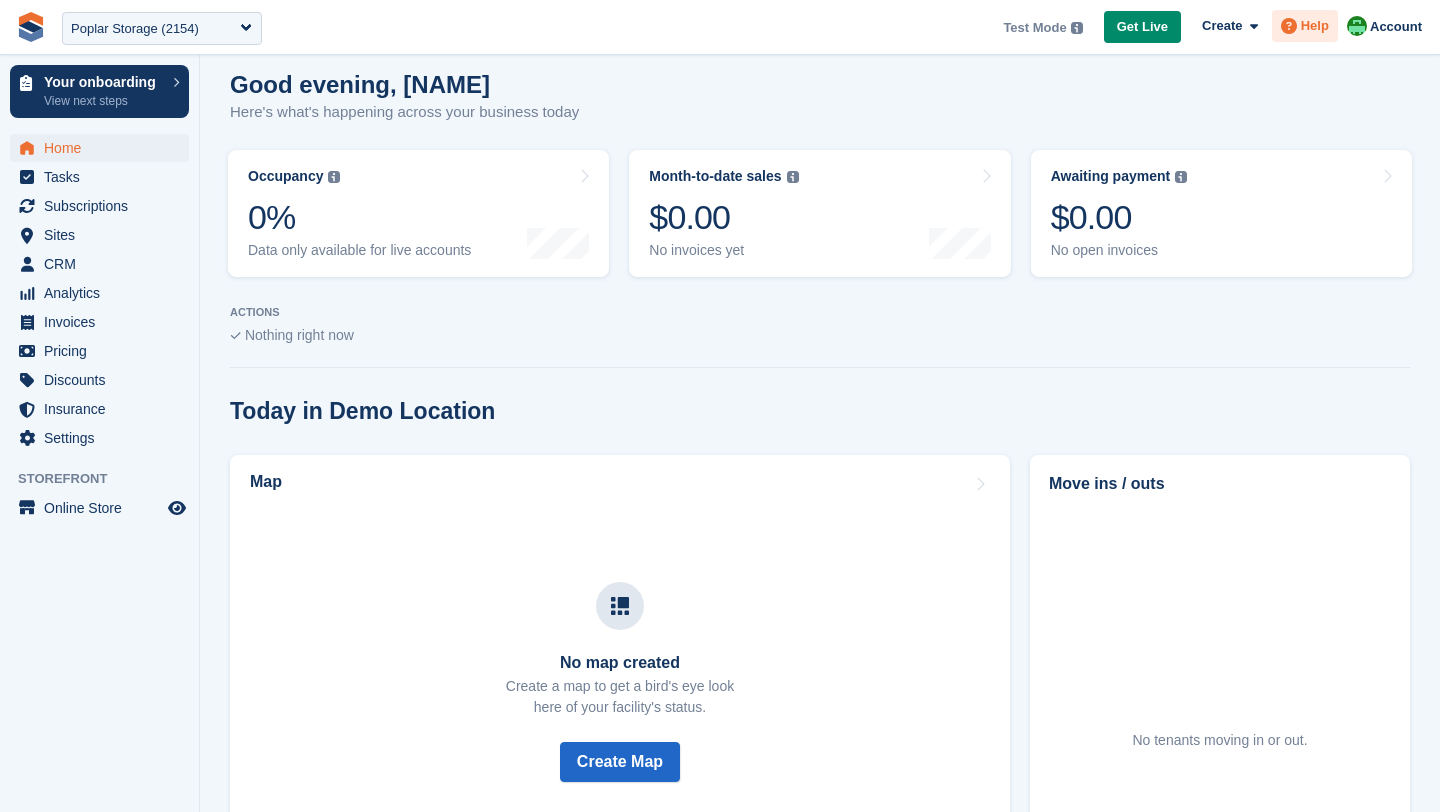 click on "Help" at bounding box center [1315, 26] 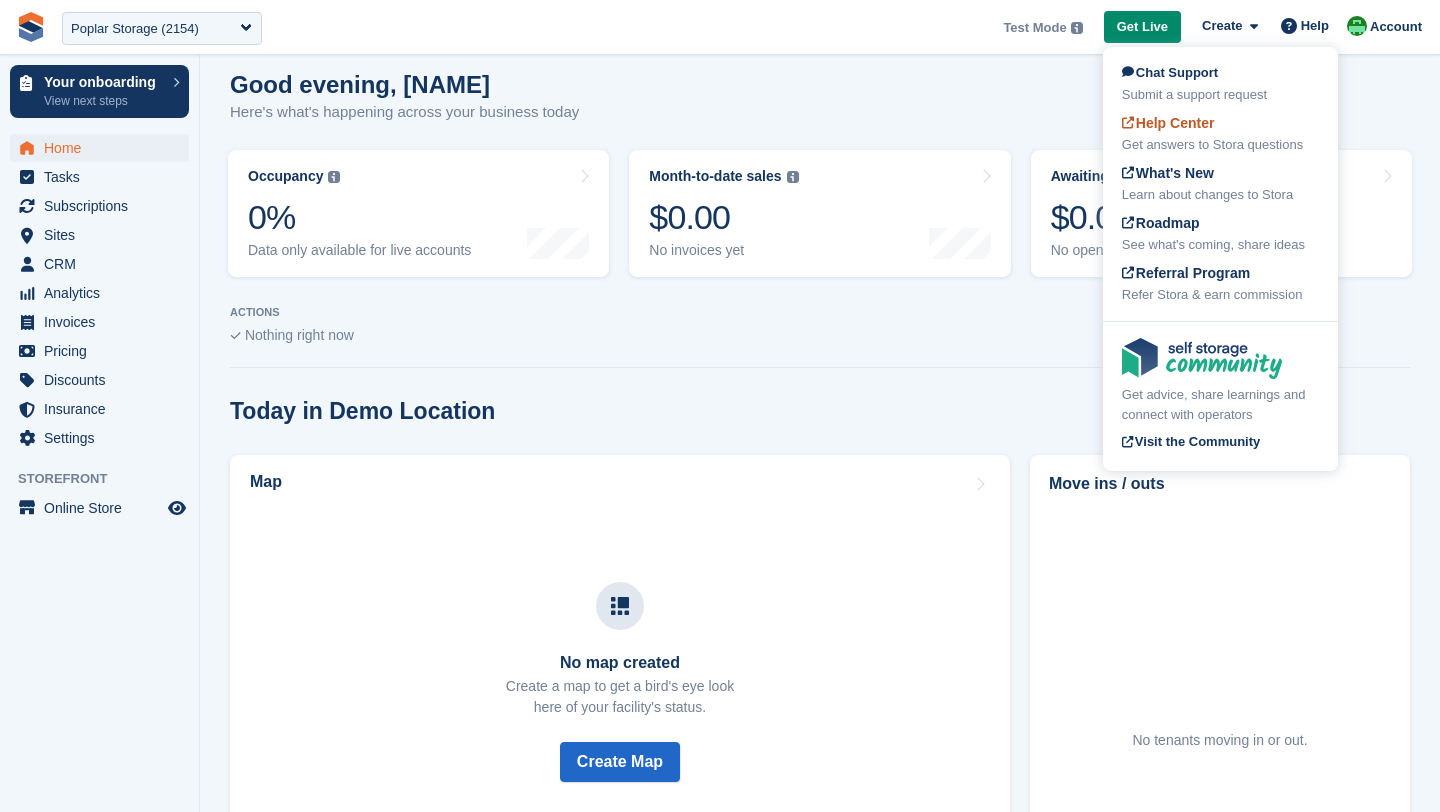 click on "Get answers to Stora questions" at bounding box center (1220, 145) 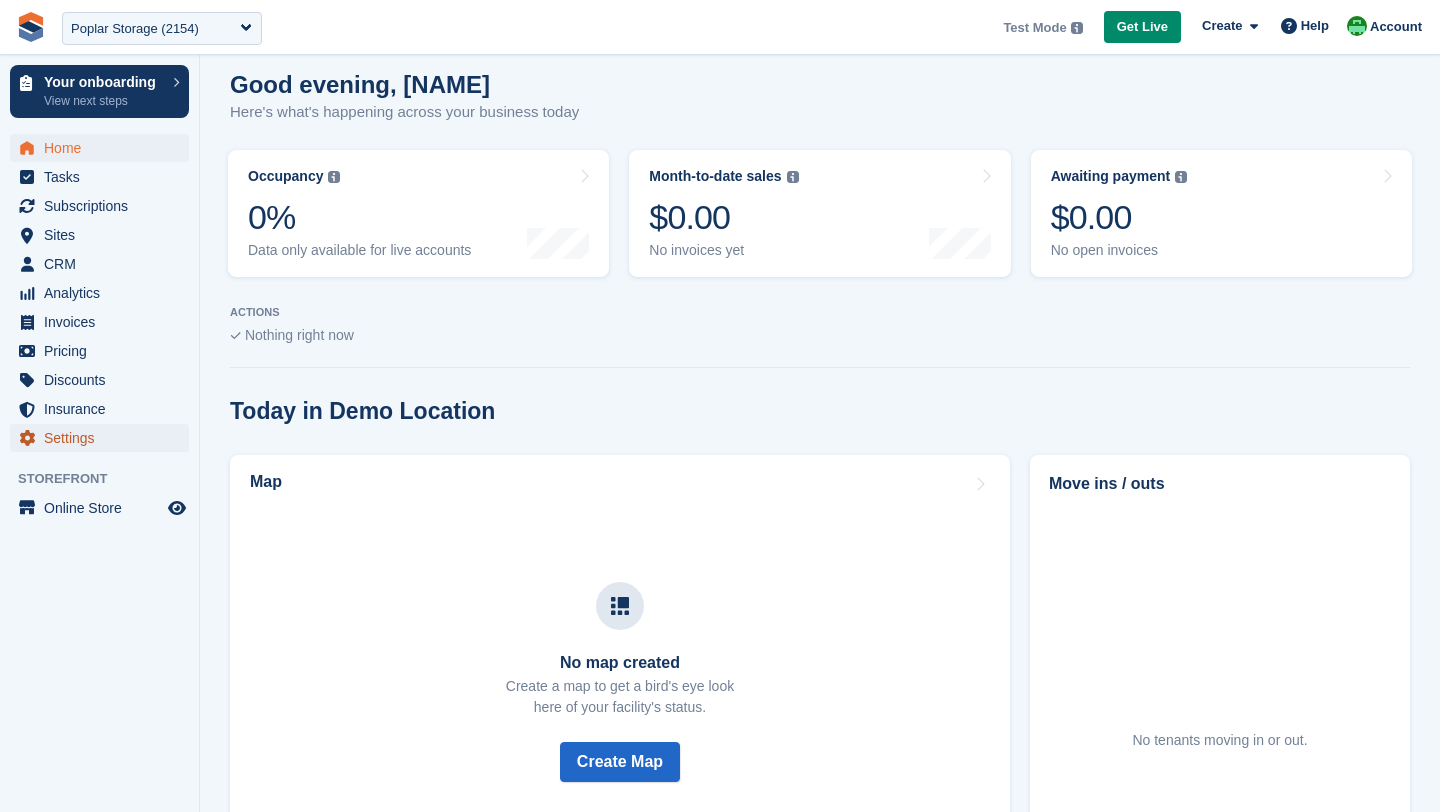 click on "Settings" at bounding box center [104, 438] 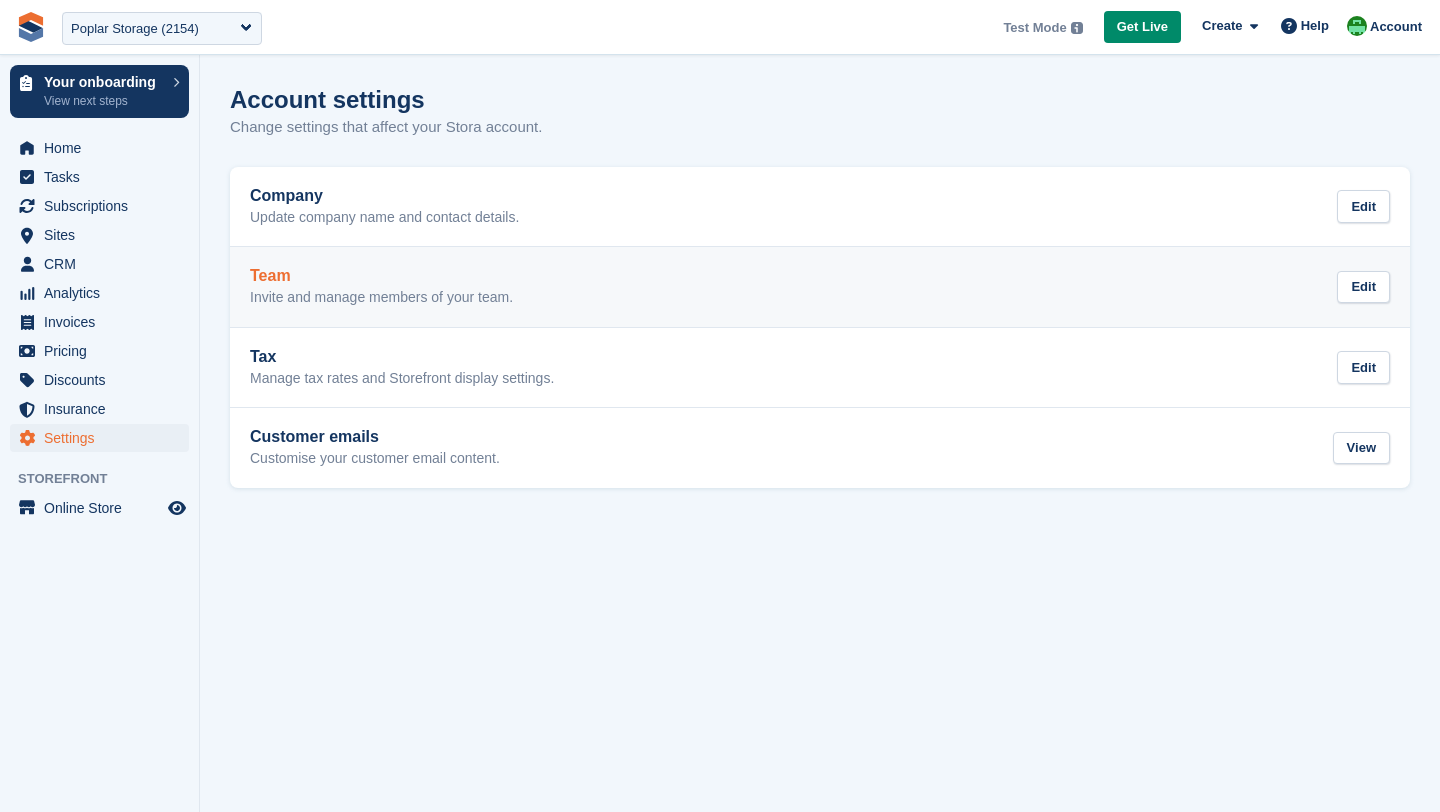 click on "Team
Invite and manage members of your team.
Edit" at bounding box center (820, 287) 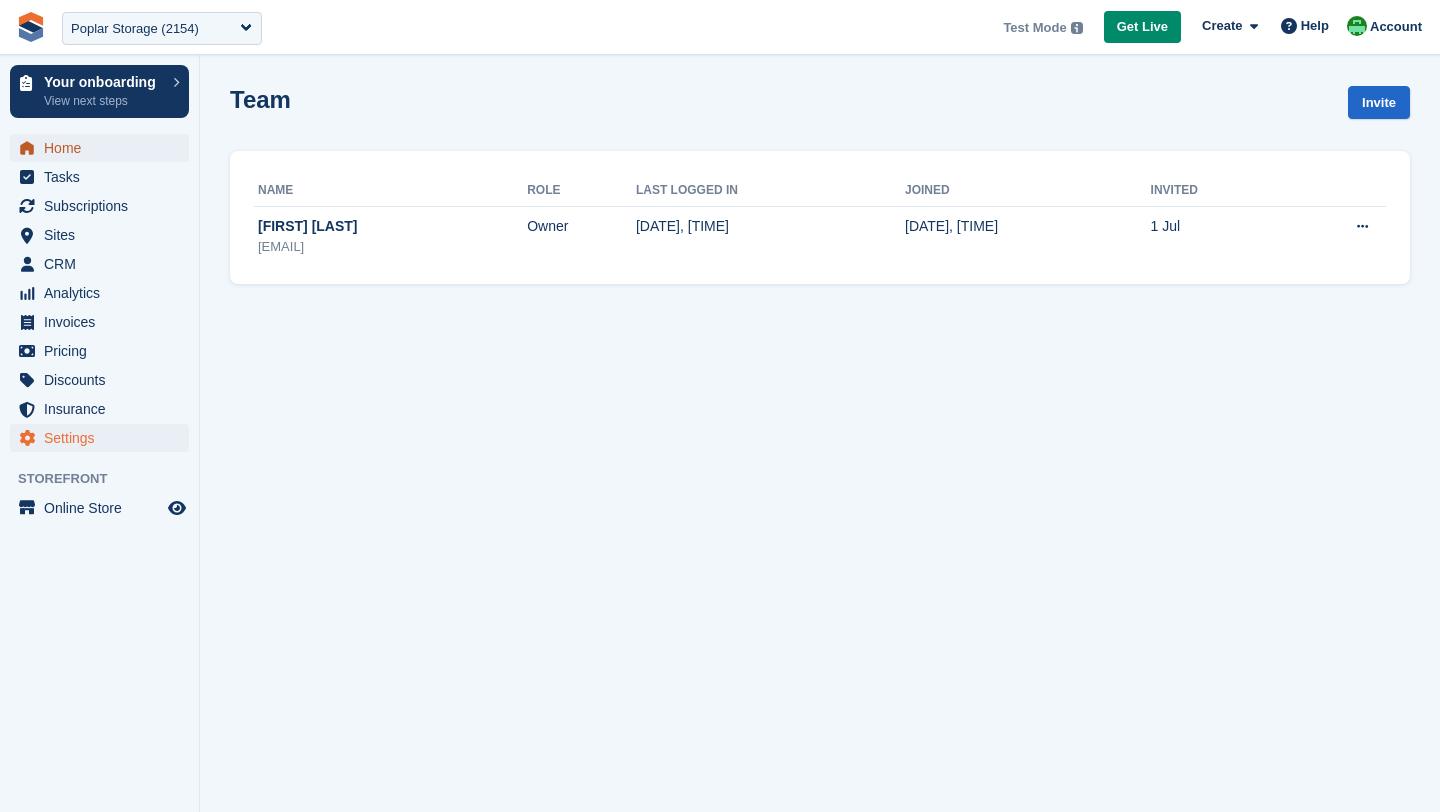 click on "Home" at bounding box center (104, 148) 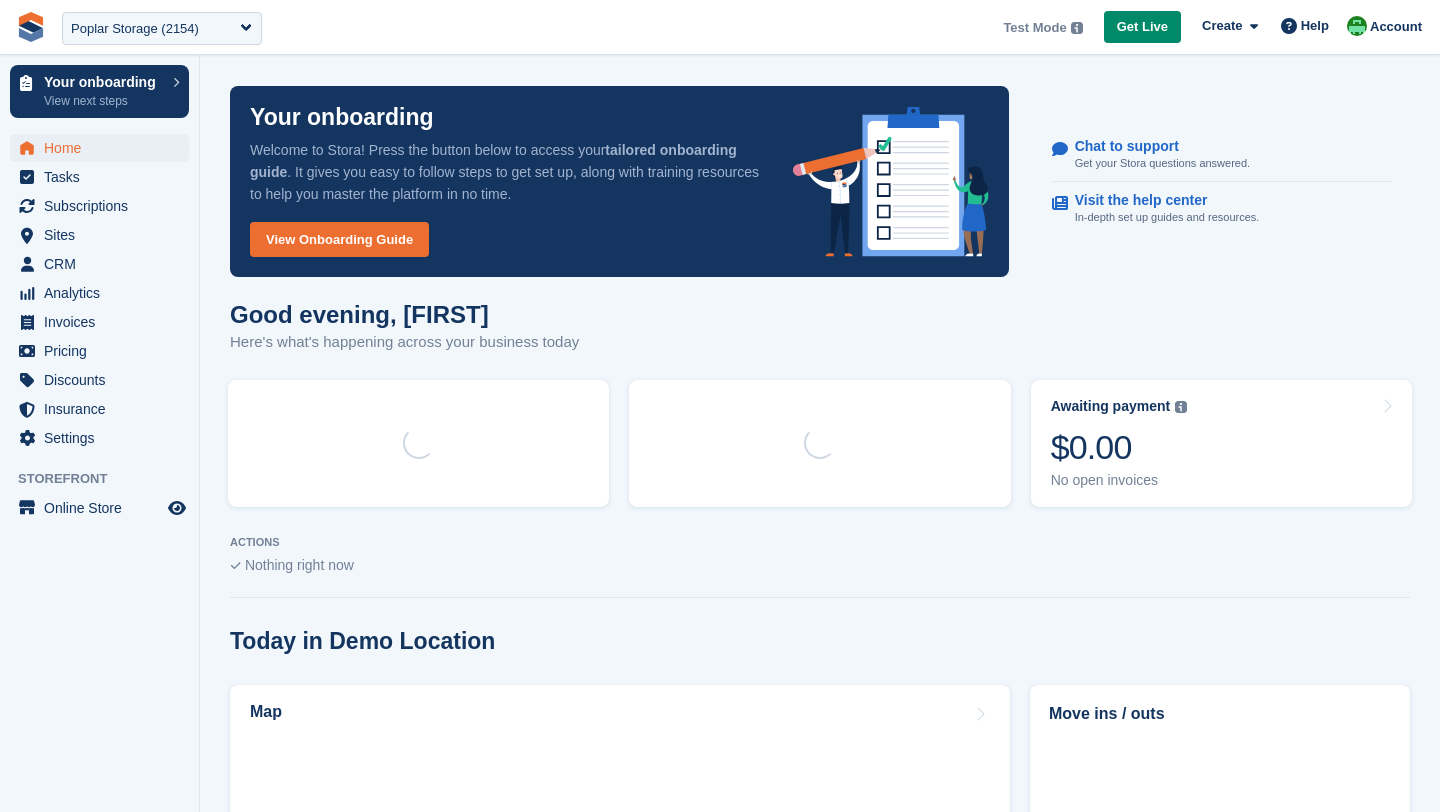 scroll, scrollTop: 0, scrollLeft: 0, axis: both 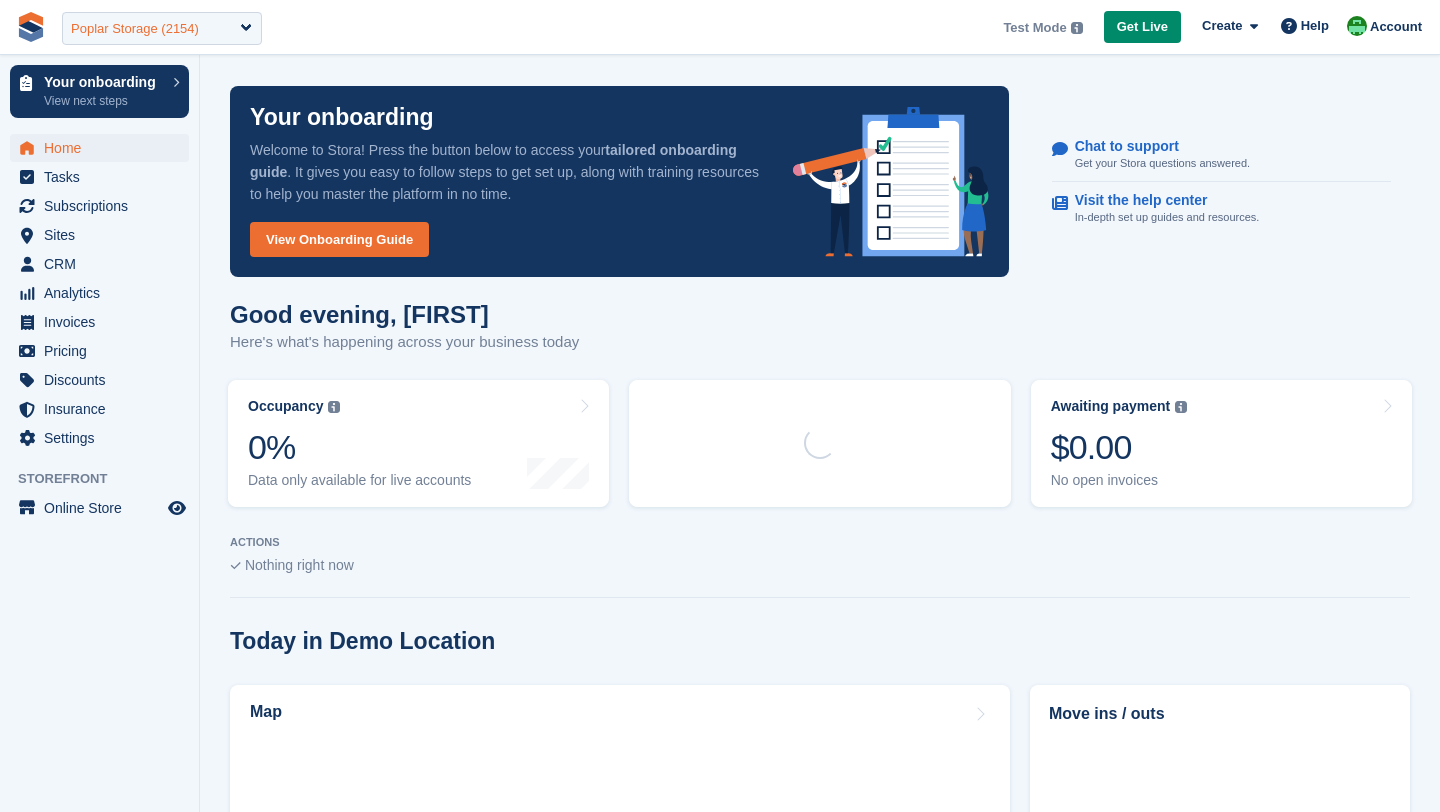 click on "Poplar Storage (2154)" at bounding box center (135, 29) 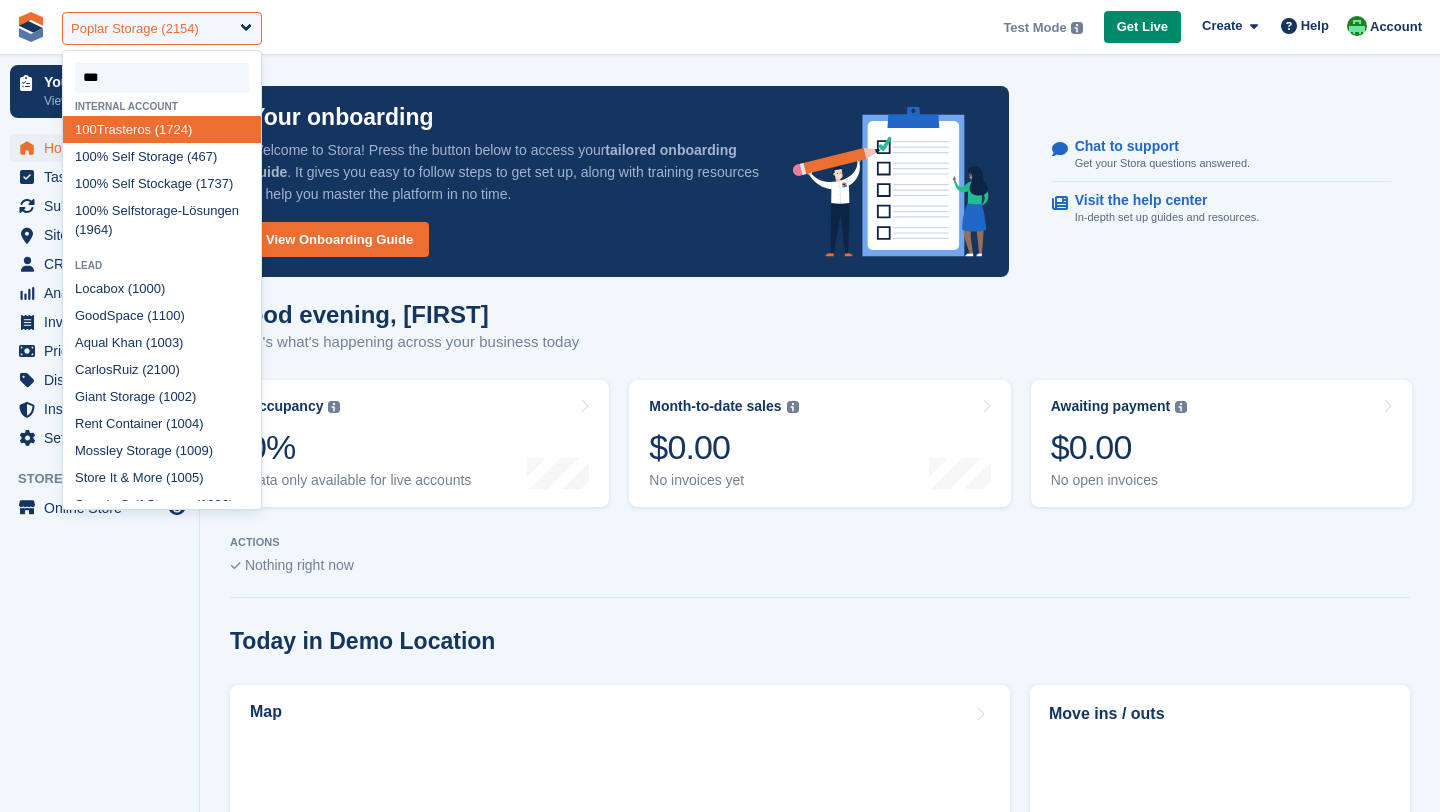 type on "****" 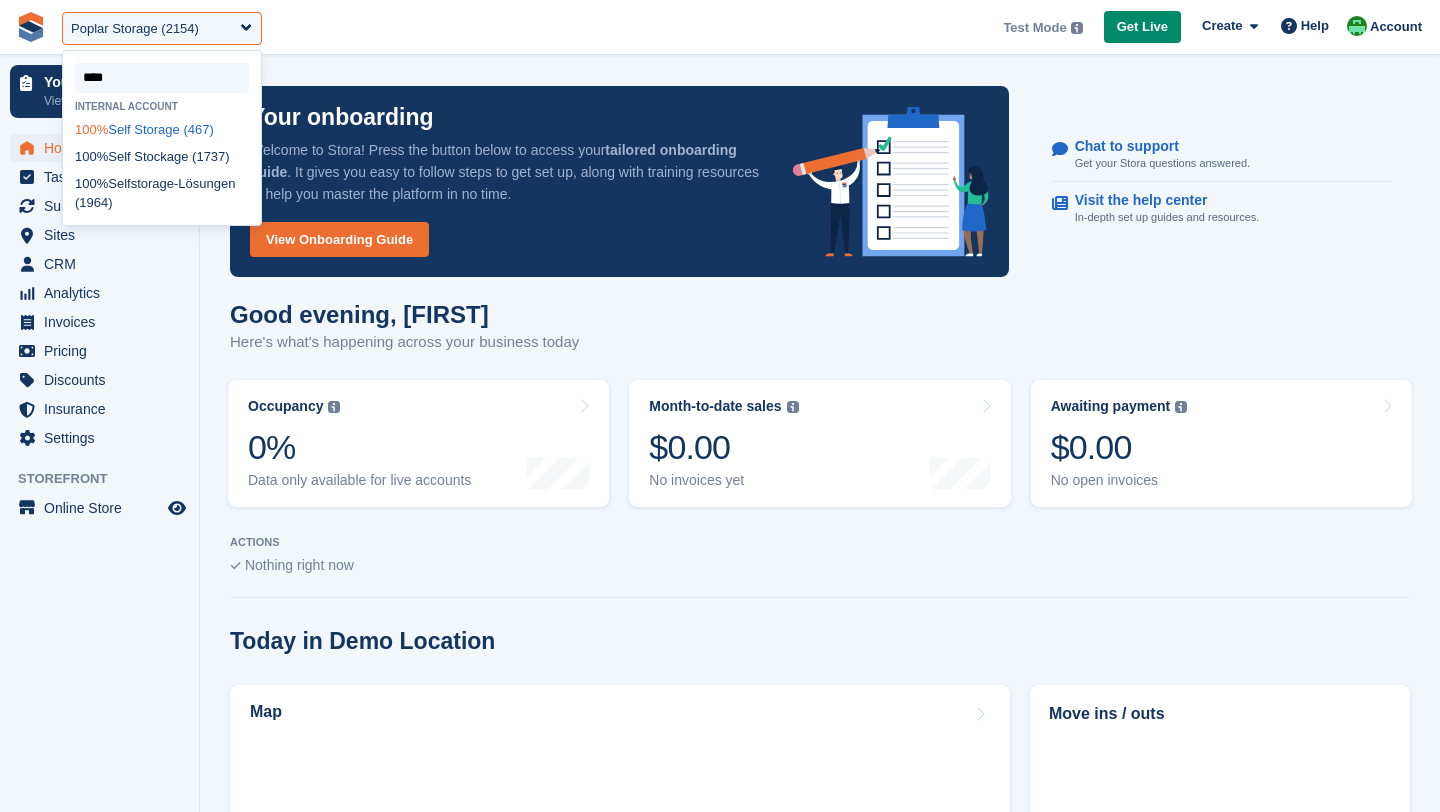 click on "100%  Self Storage (467)" at bounding box center (162, 129) 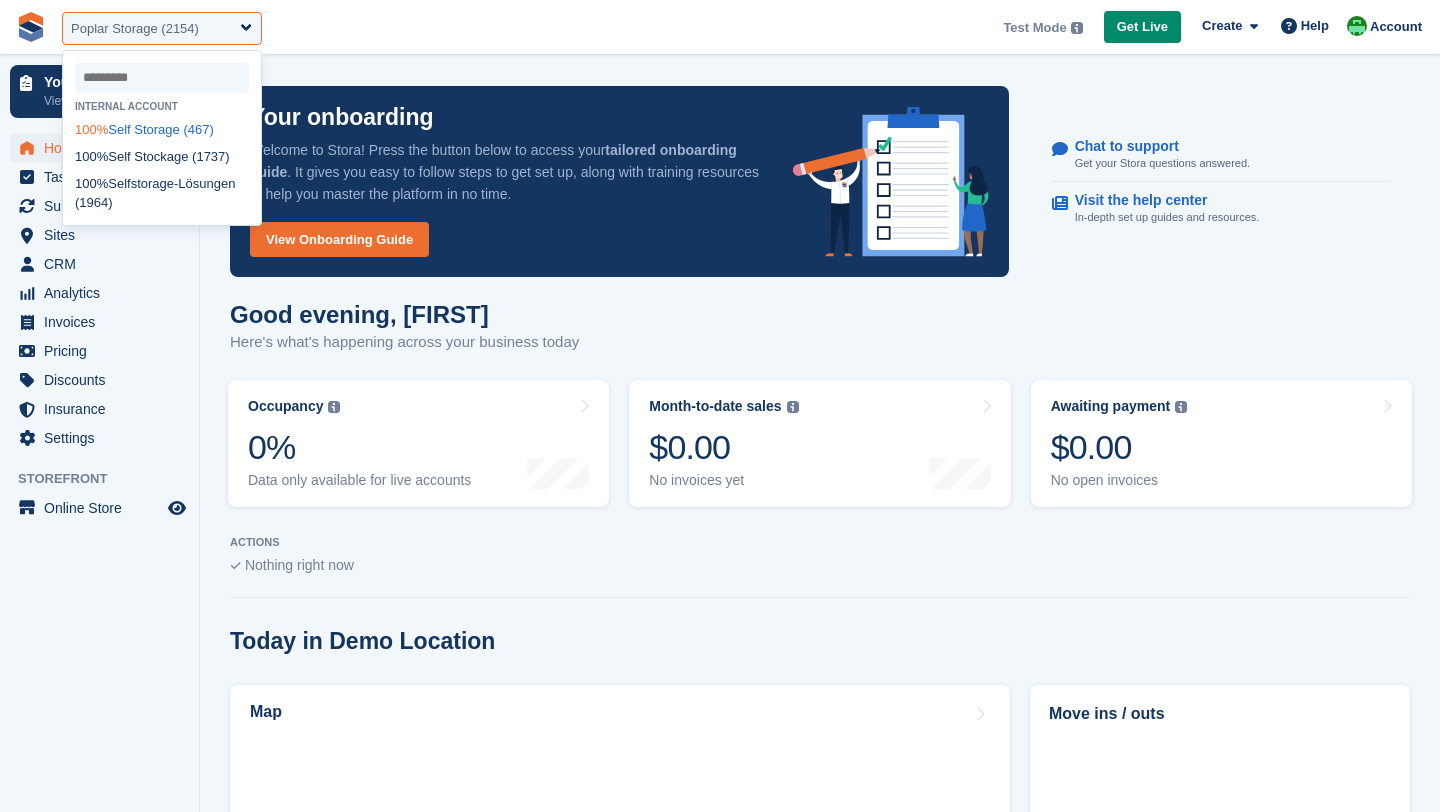 select on "***" 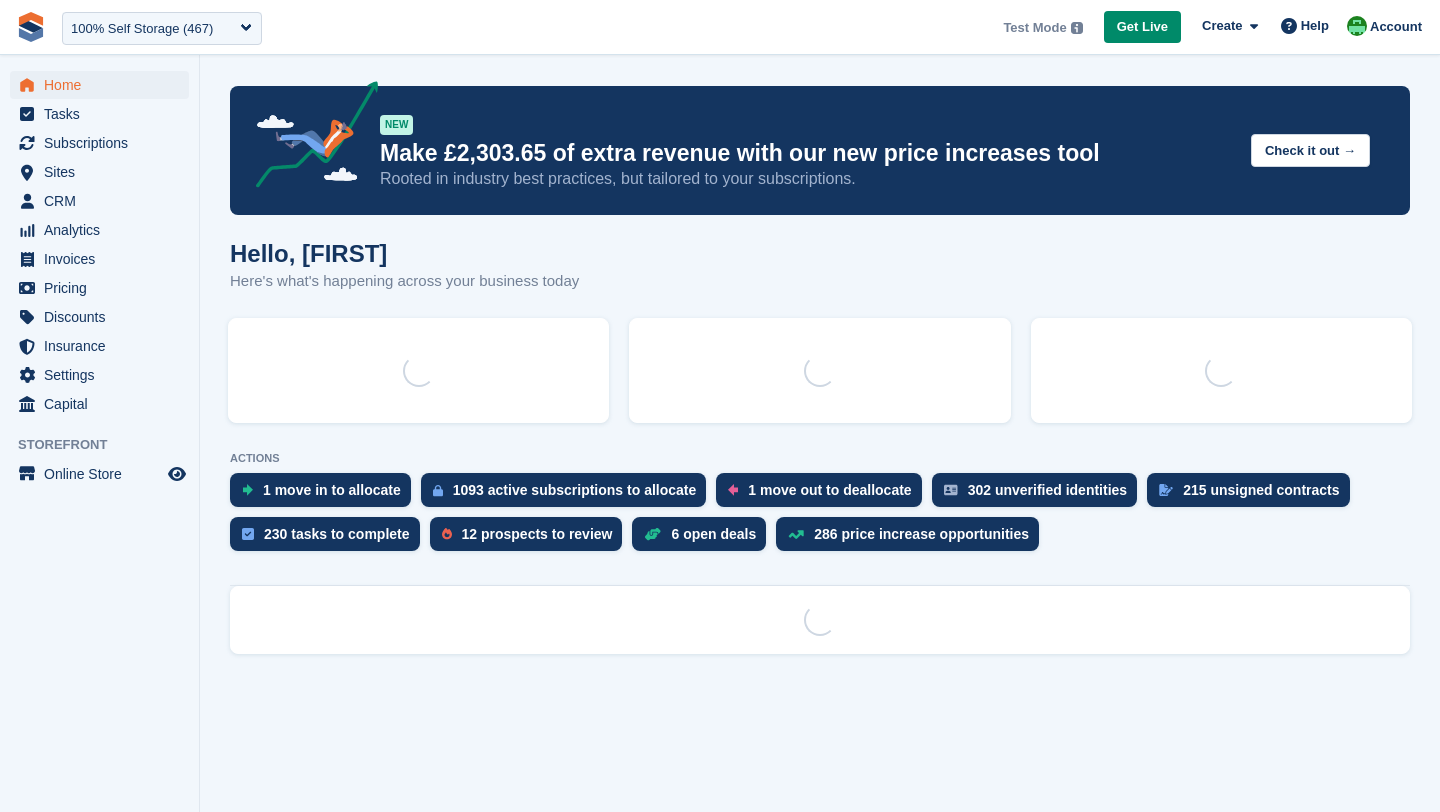 scroll, scrollTop: 0, scrollLeft: 0, axis: both 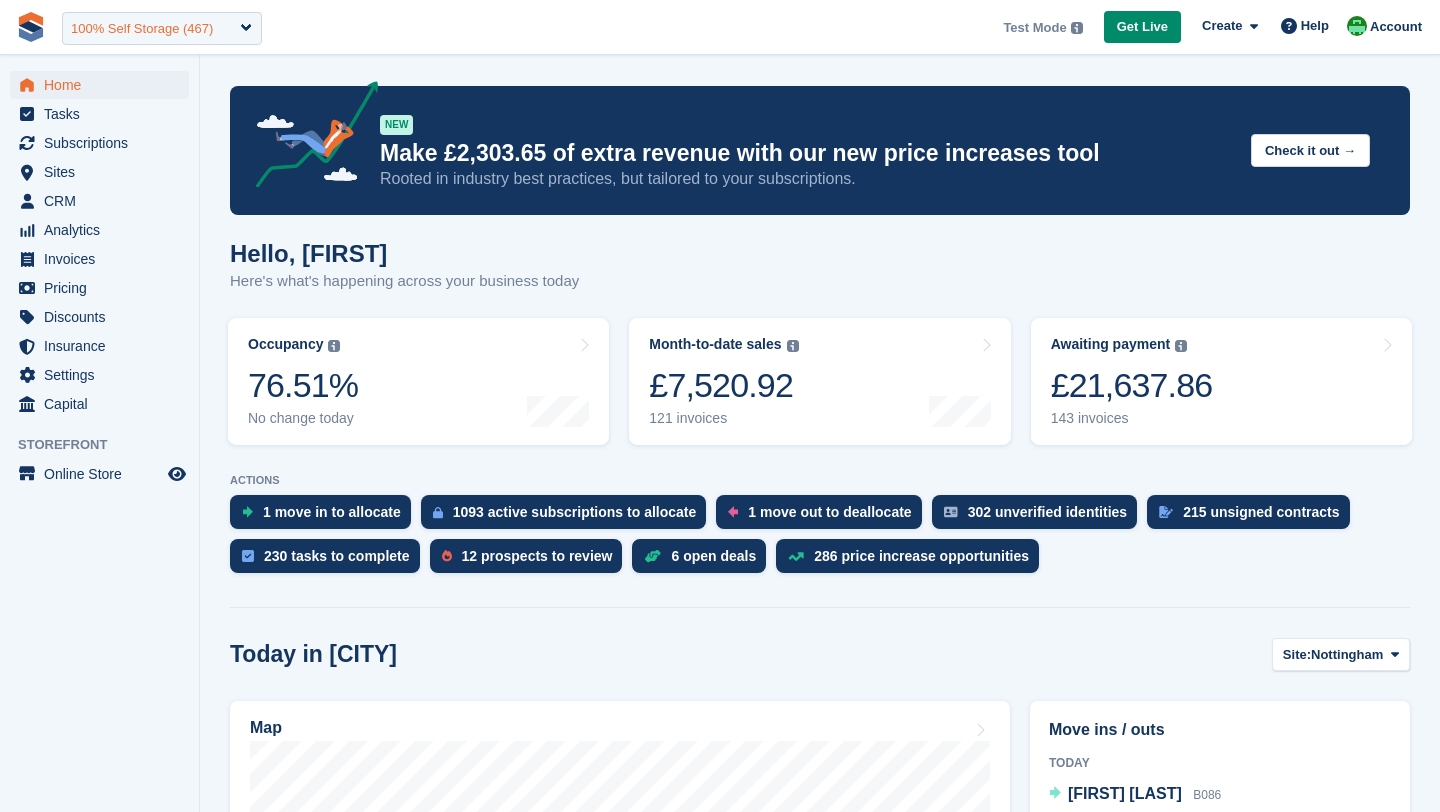 click on "100% Self Storage (467)" at bounding box center [142, 29] 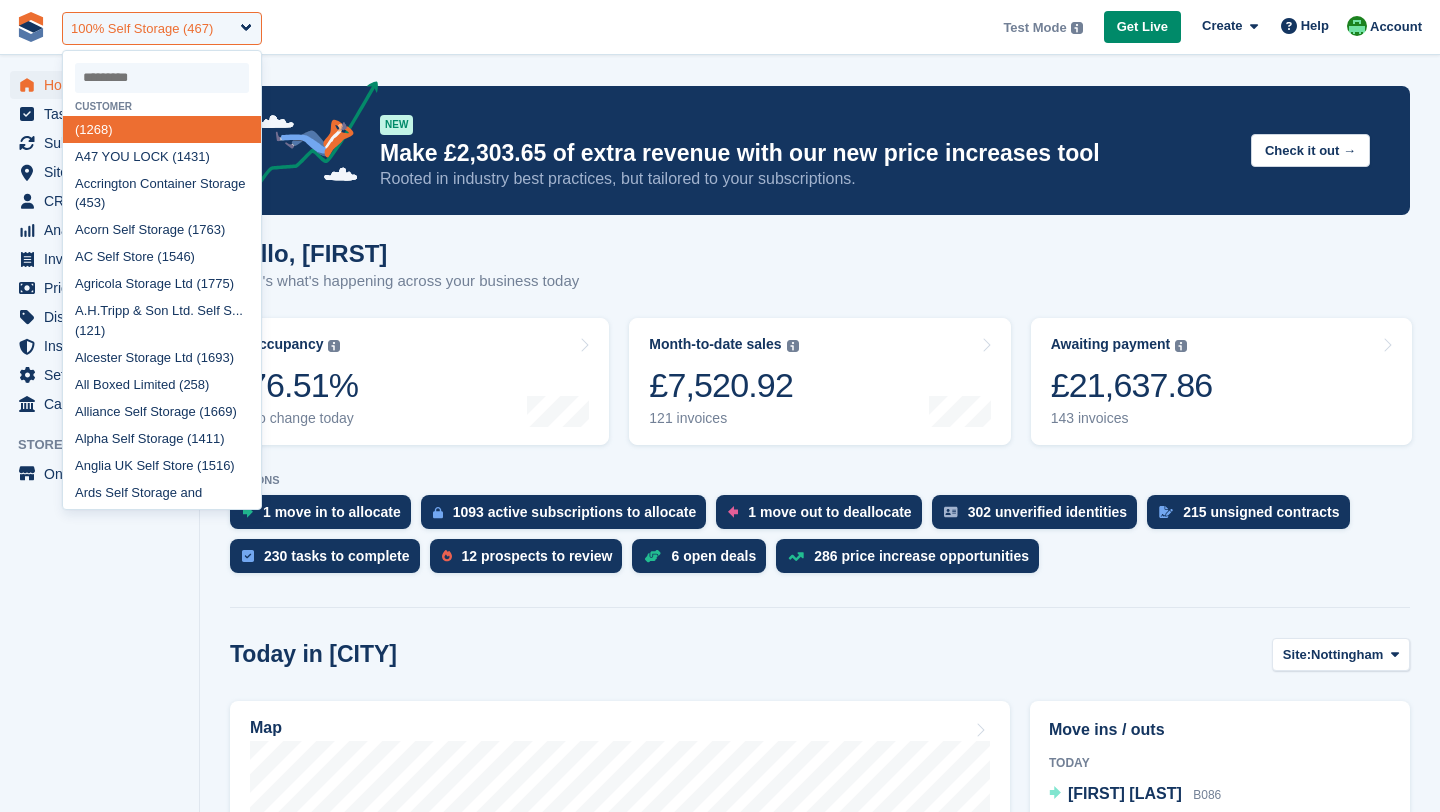 type on "*" 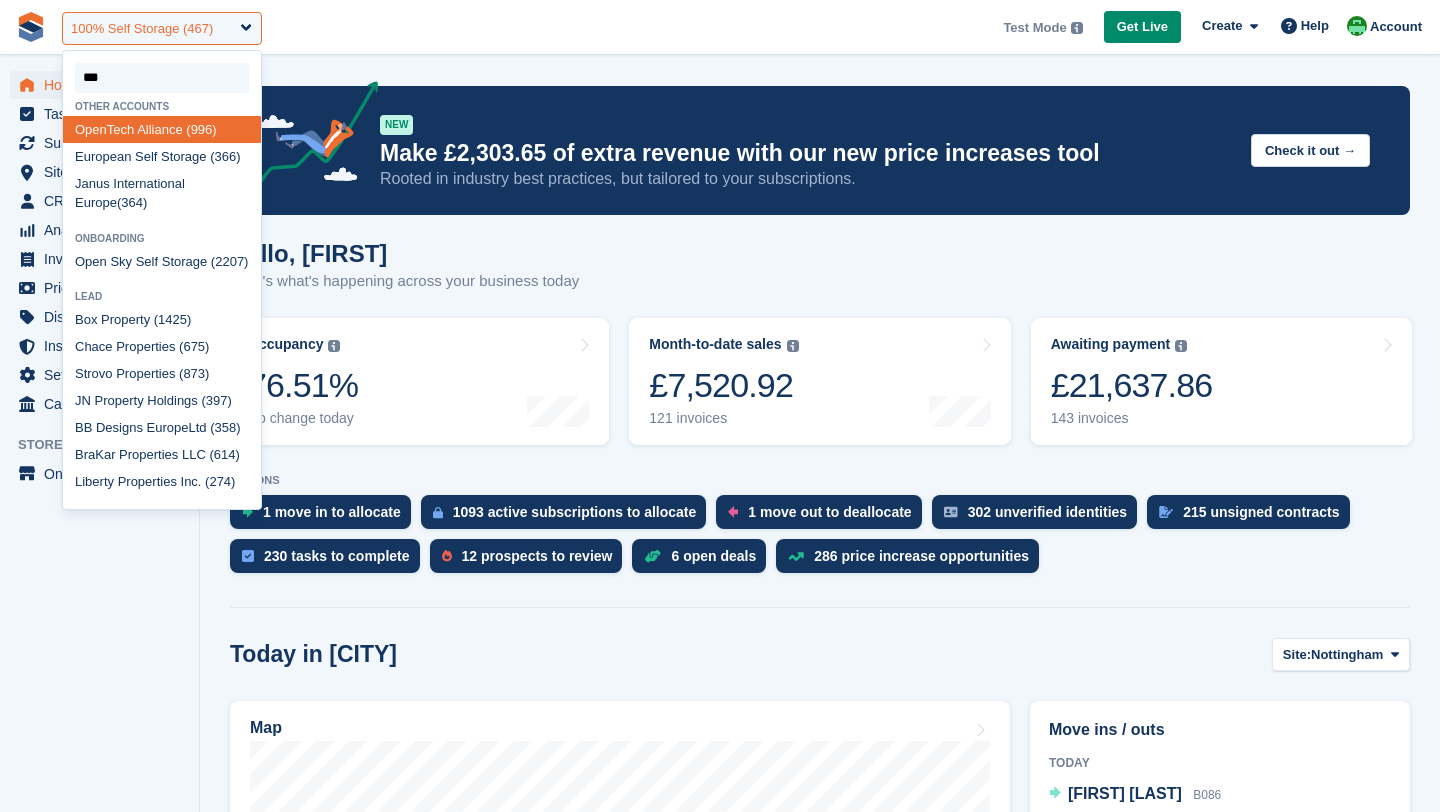 type on "****" 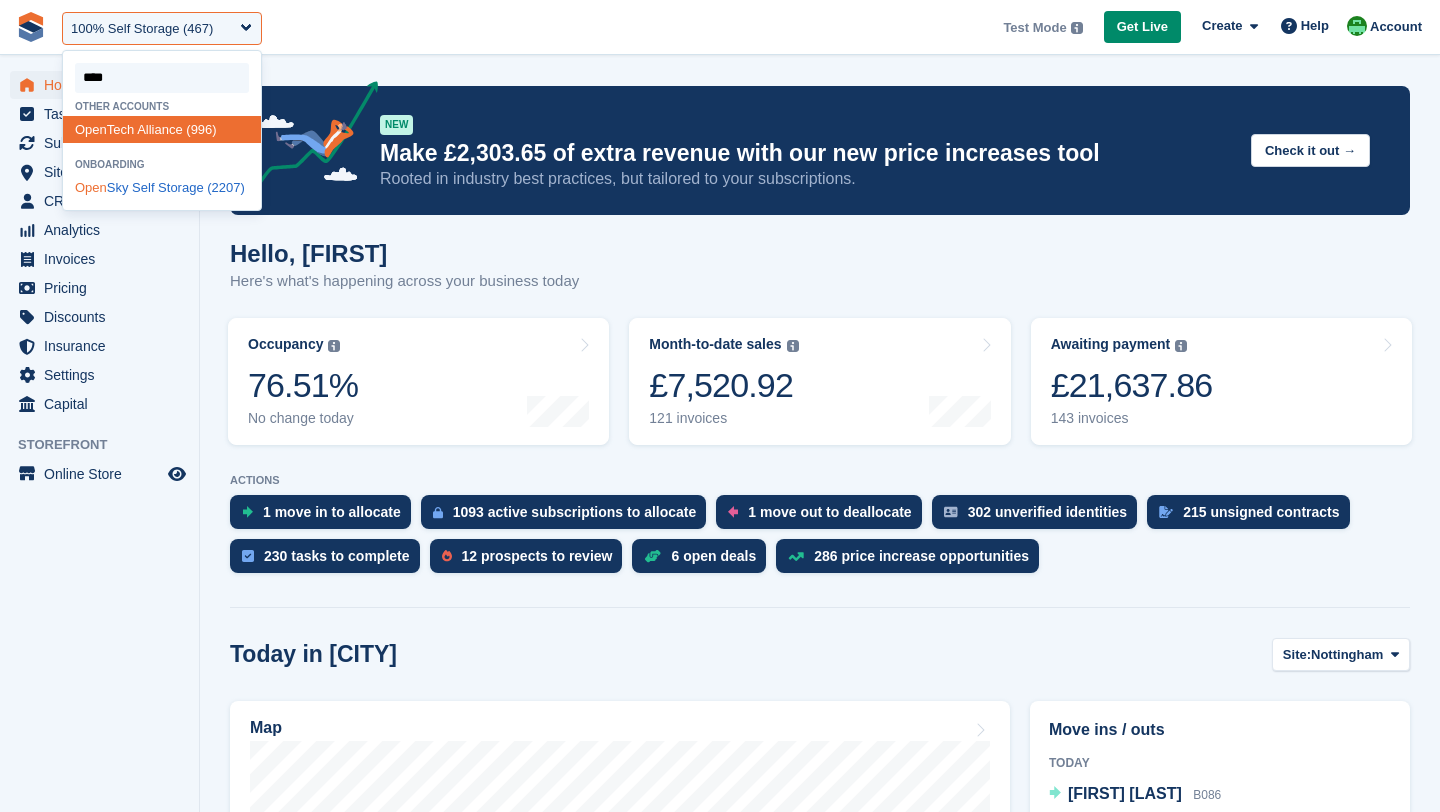 click on "Open  Sky Self Storage (2207)" at bounding box center (162, 188) 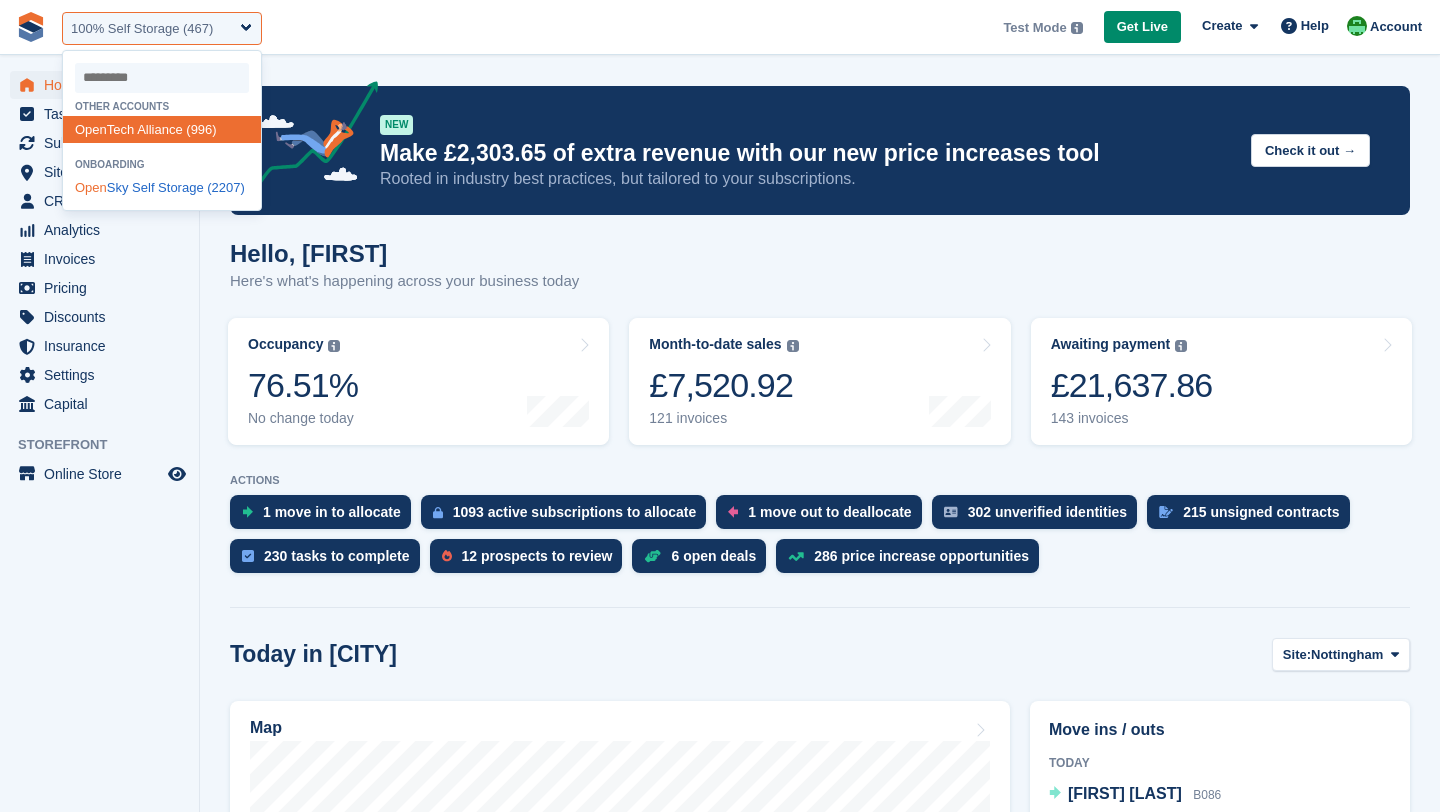 select on "****" 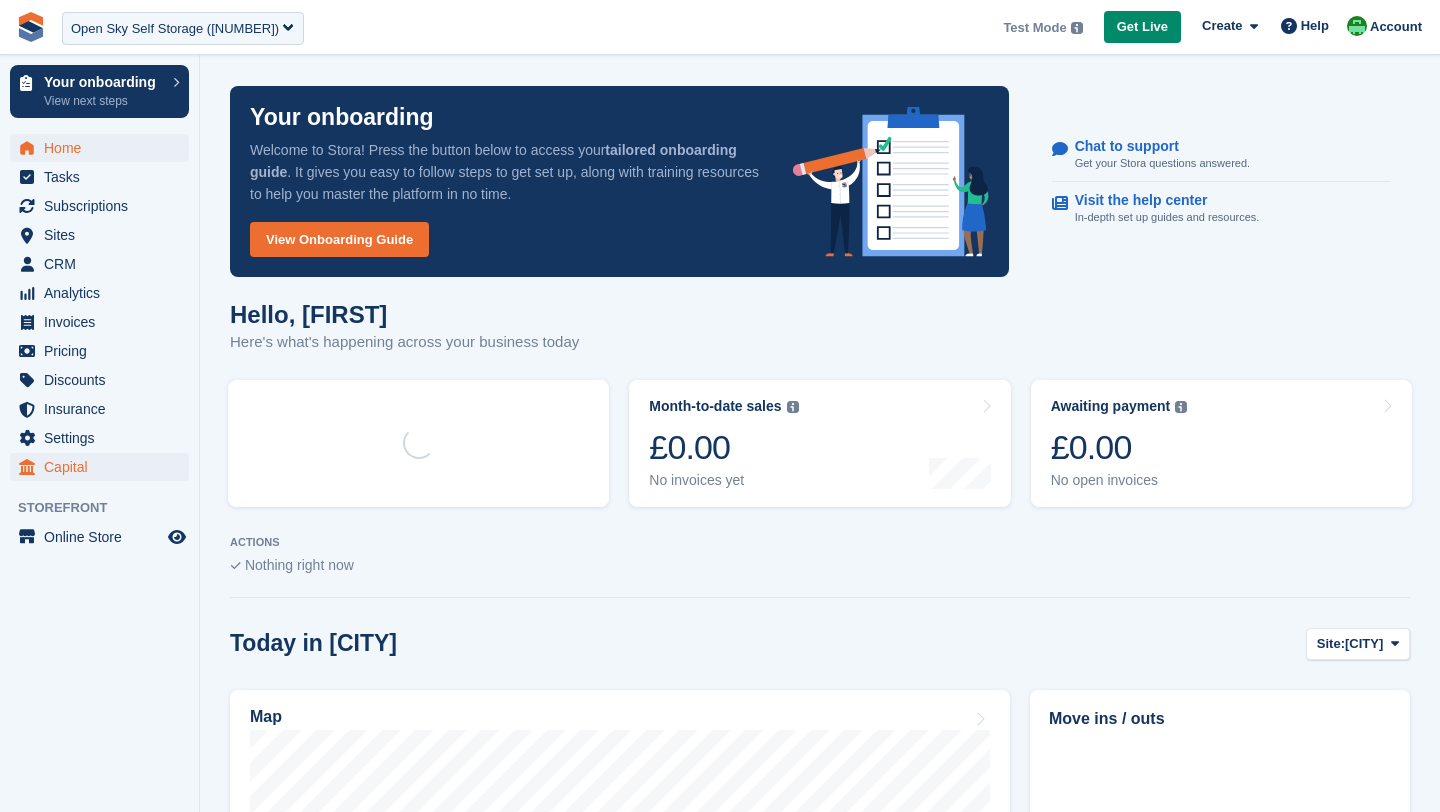 scroll, scrollTop: 0, scrollLeft: 0, axis: both 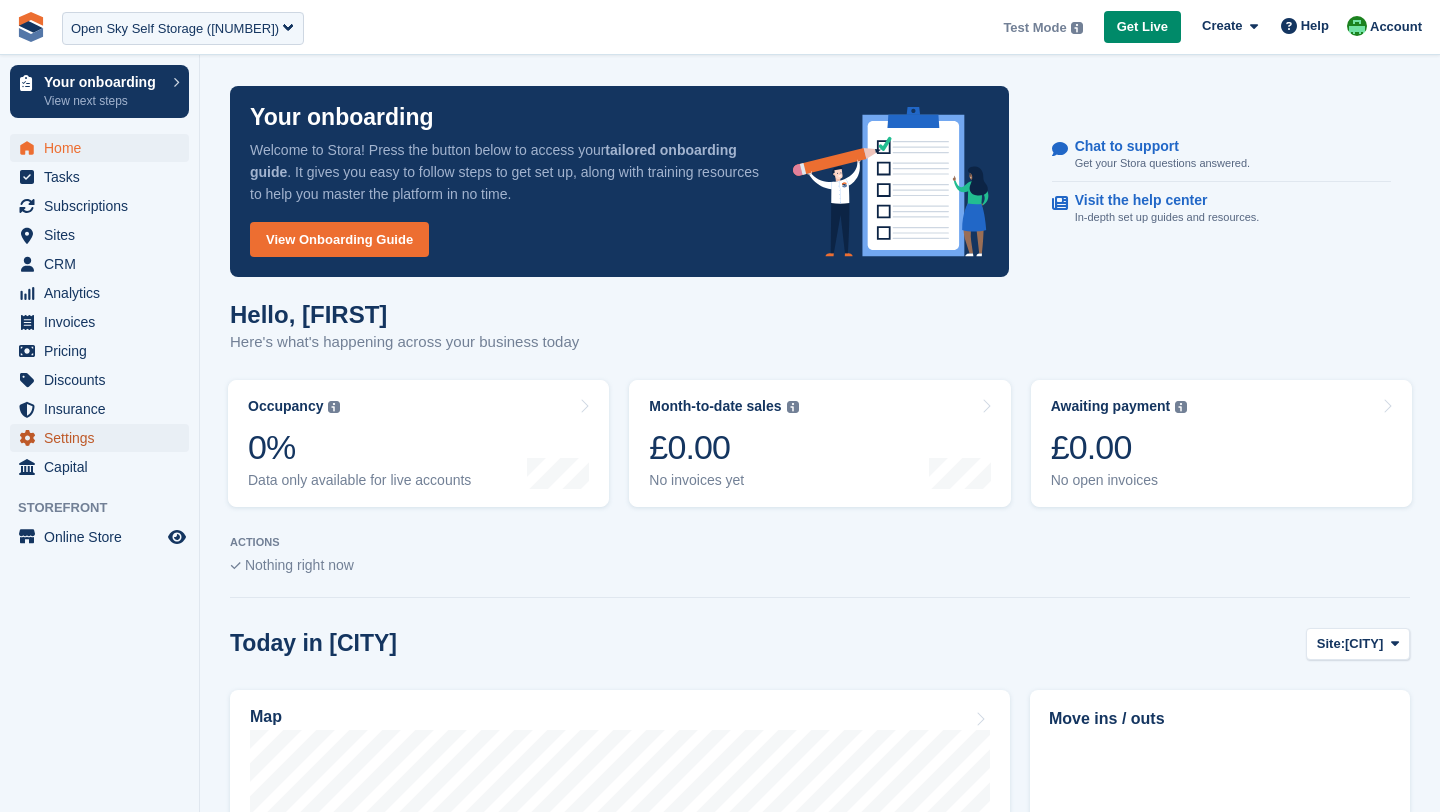 click on "Settings" at bounding box center [104, 438] 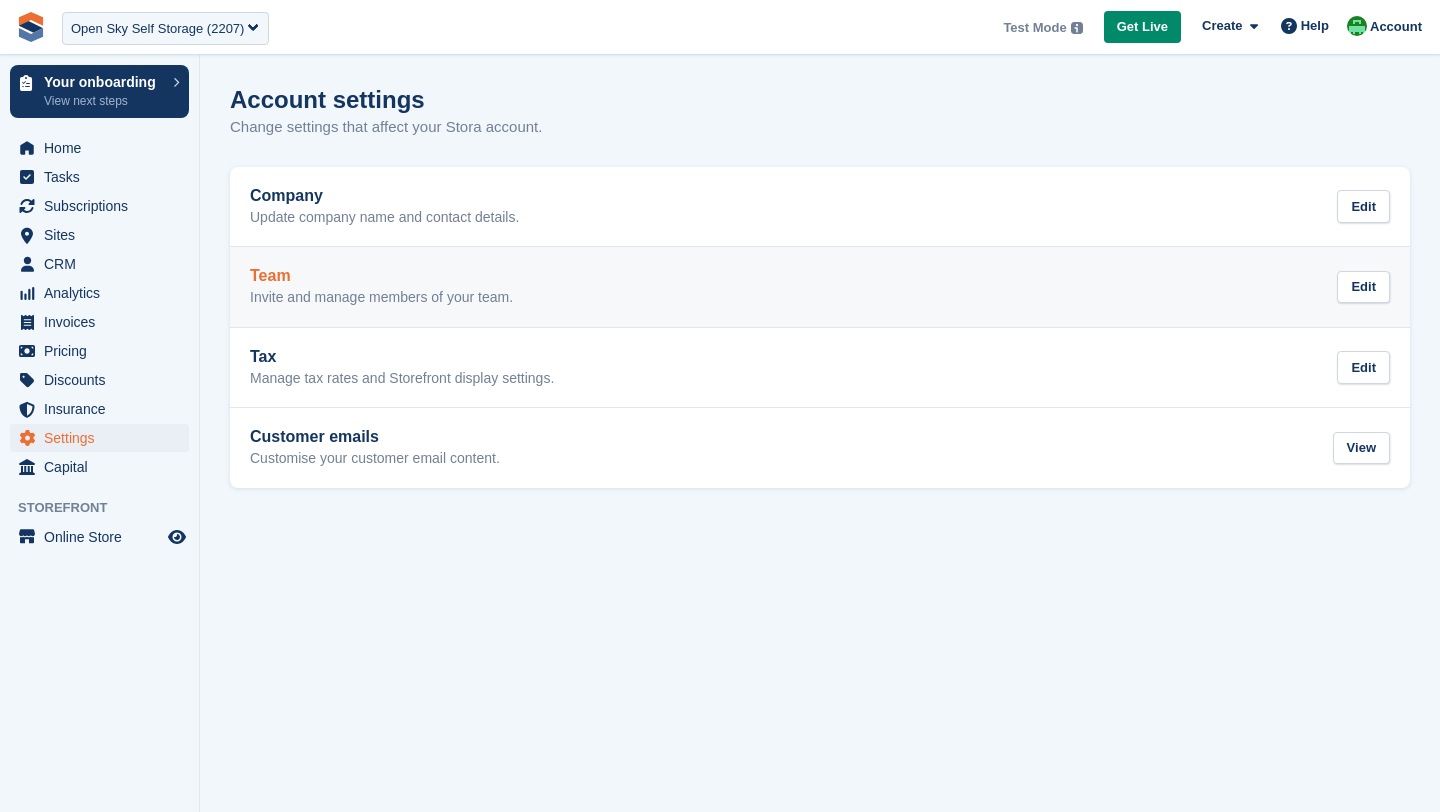 scroll, scrollTop: 0, scrollLeft: 0, axis: both 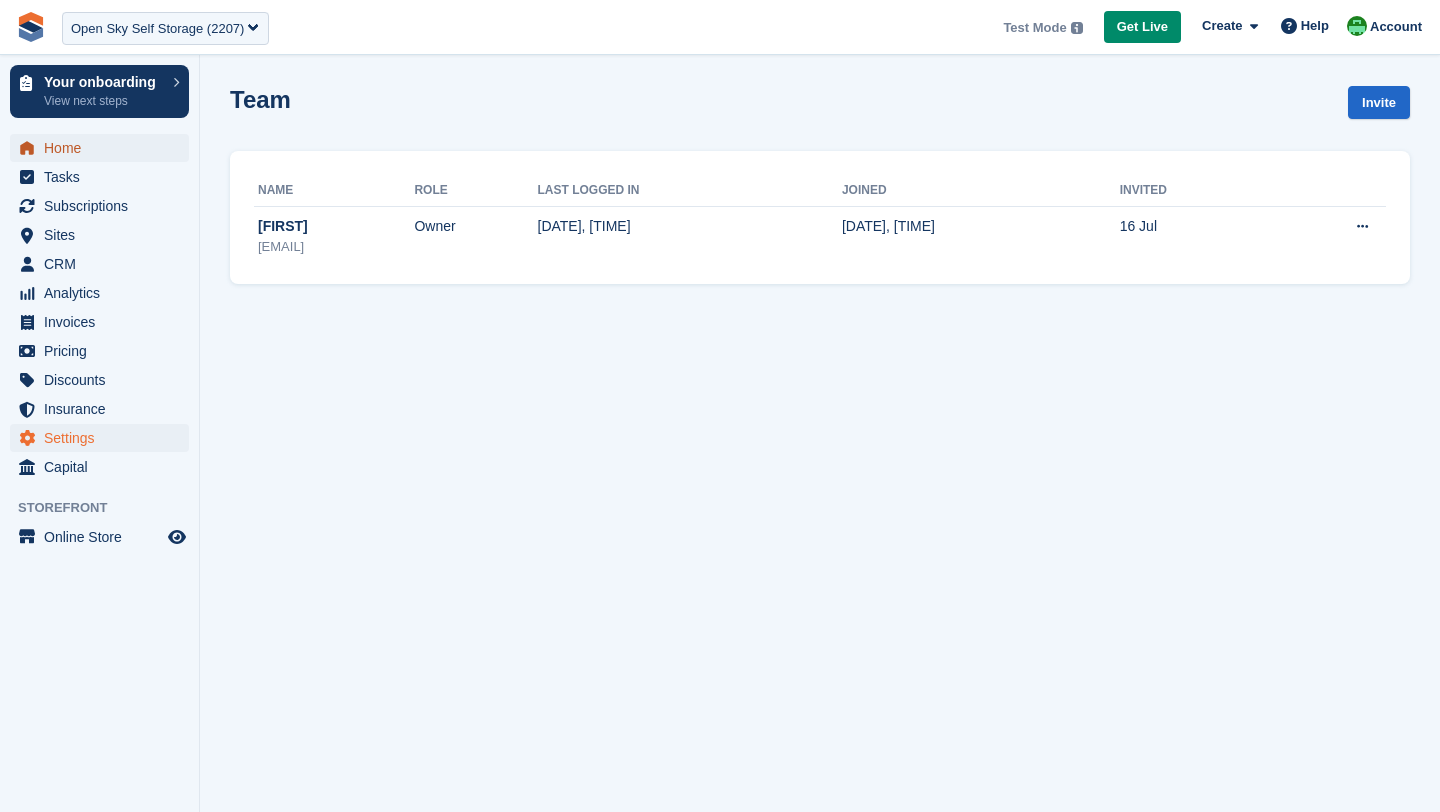 click on "Home" at bounding box center [104, 148] 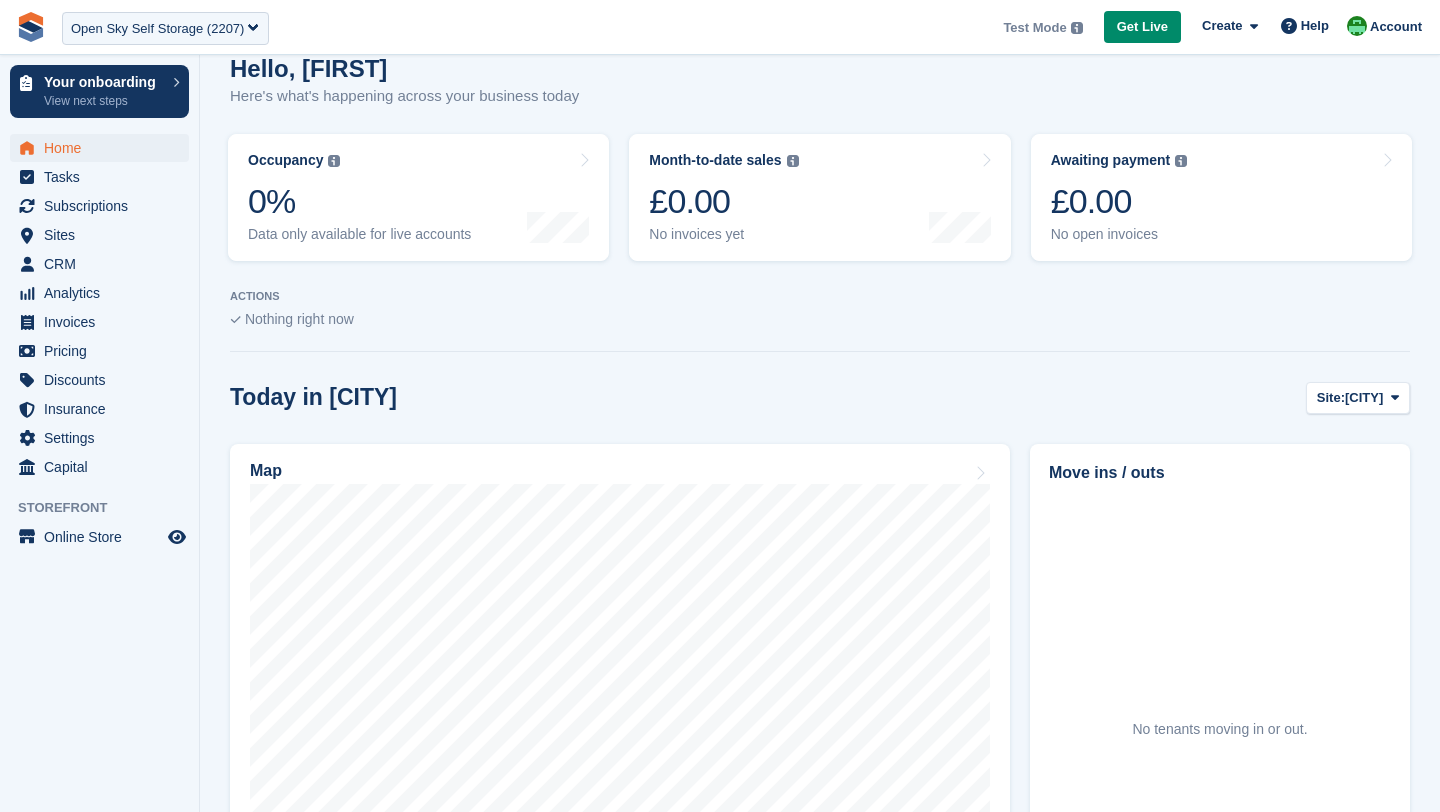 scroll, scrollTop: 0, scrollLeft: 0, axis: both 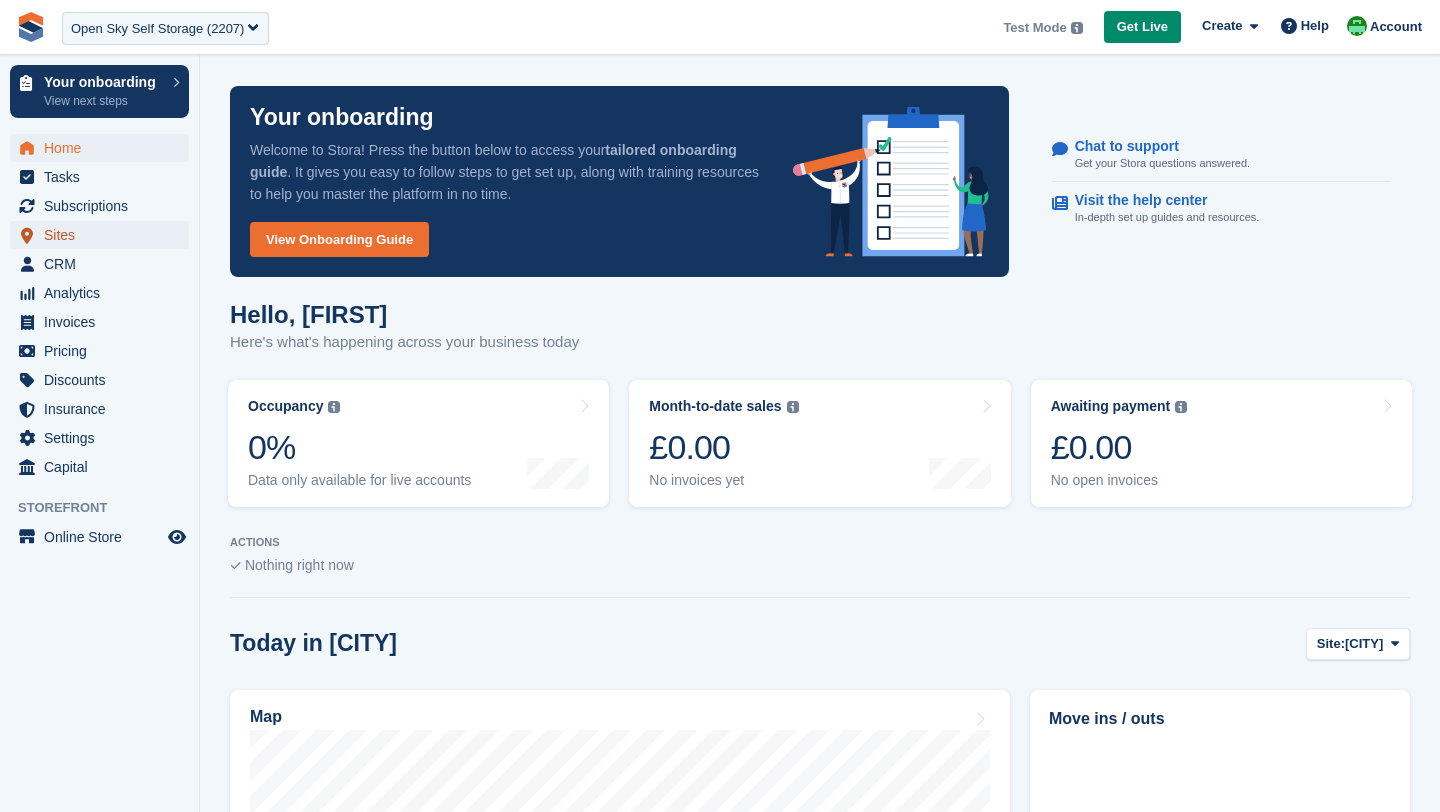 click on "Sites" at bounding box center [104, 235] 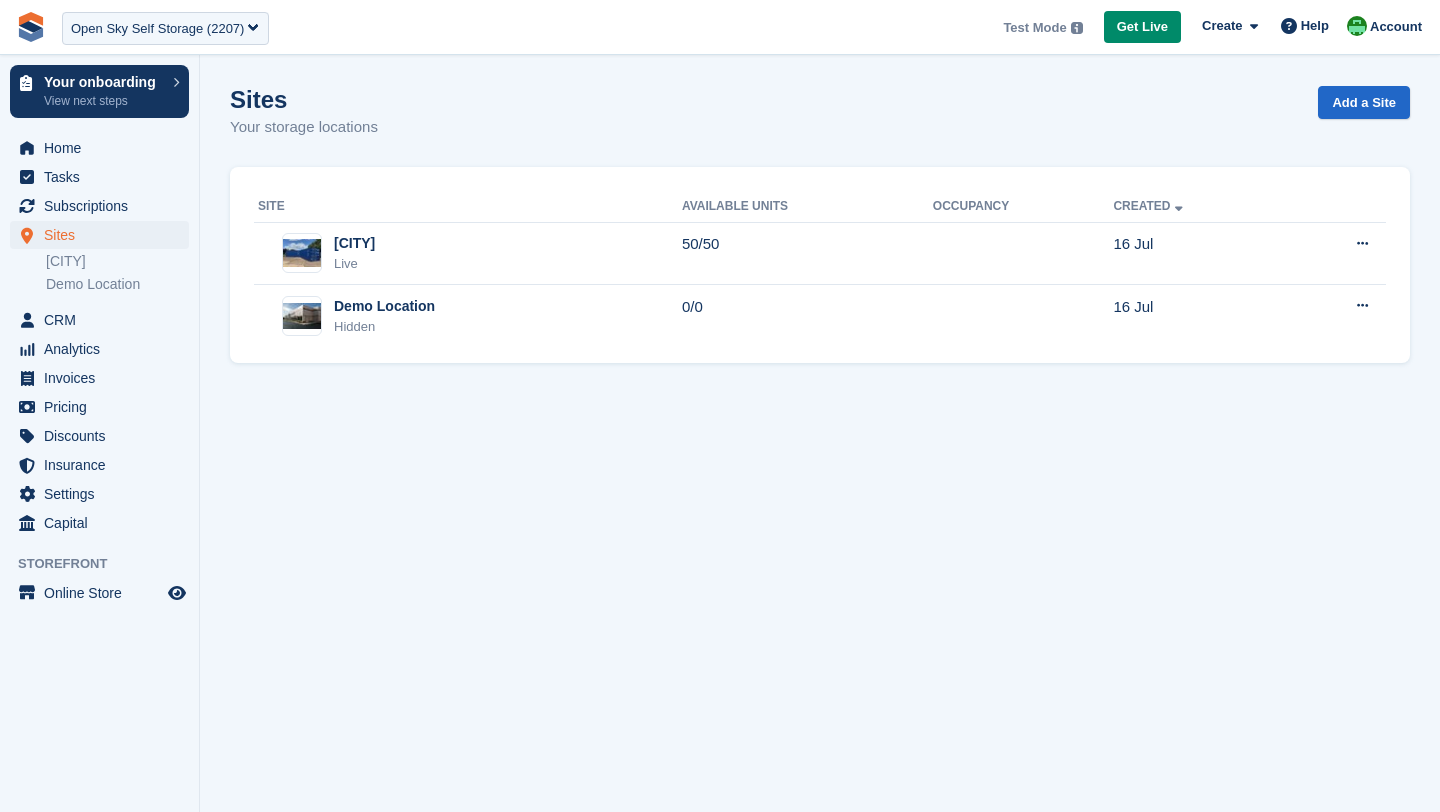 scroll, scrollTop: 0, scrollLeft: 0, axis: both 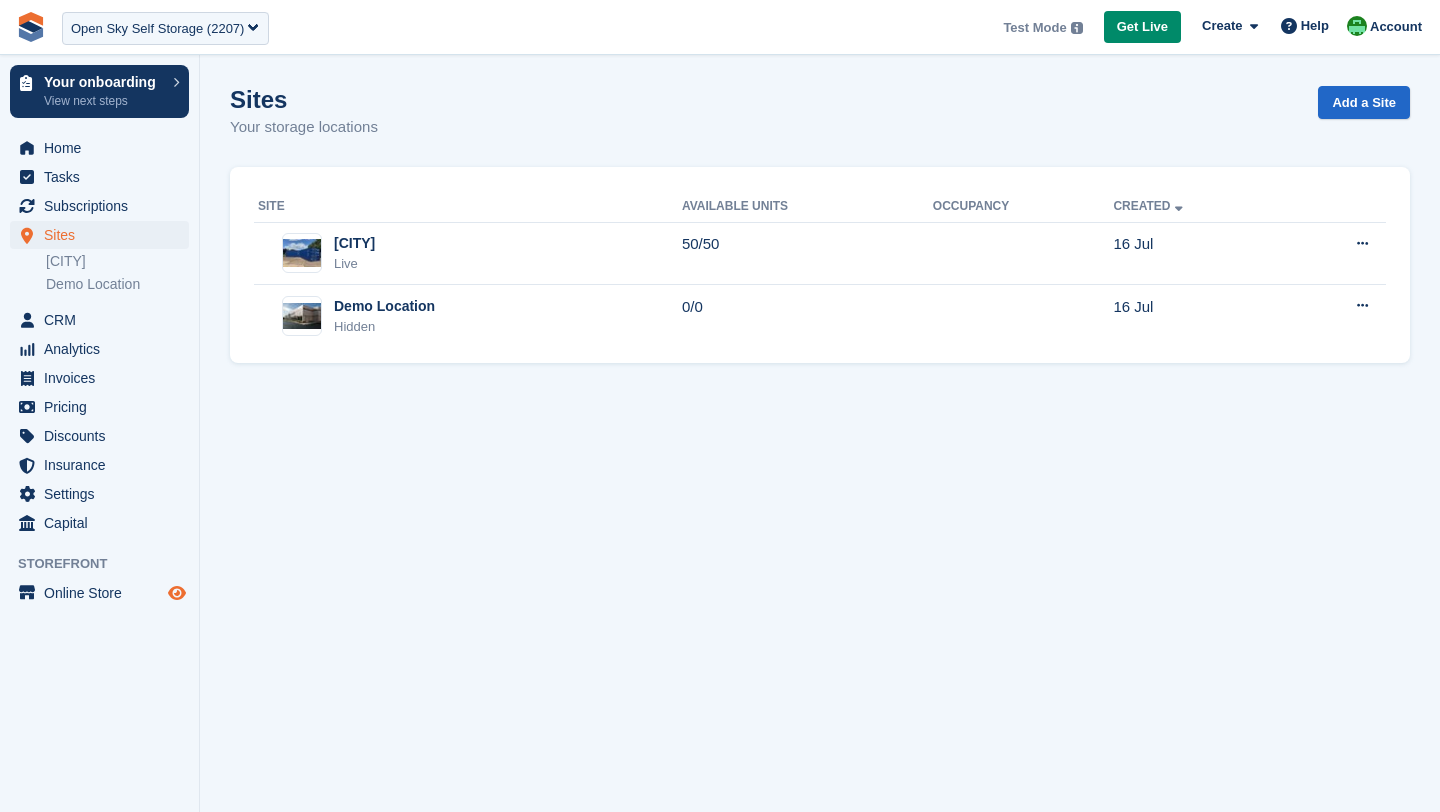 click at bounding box center (177, 593) 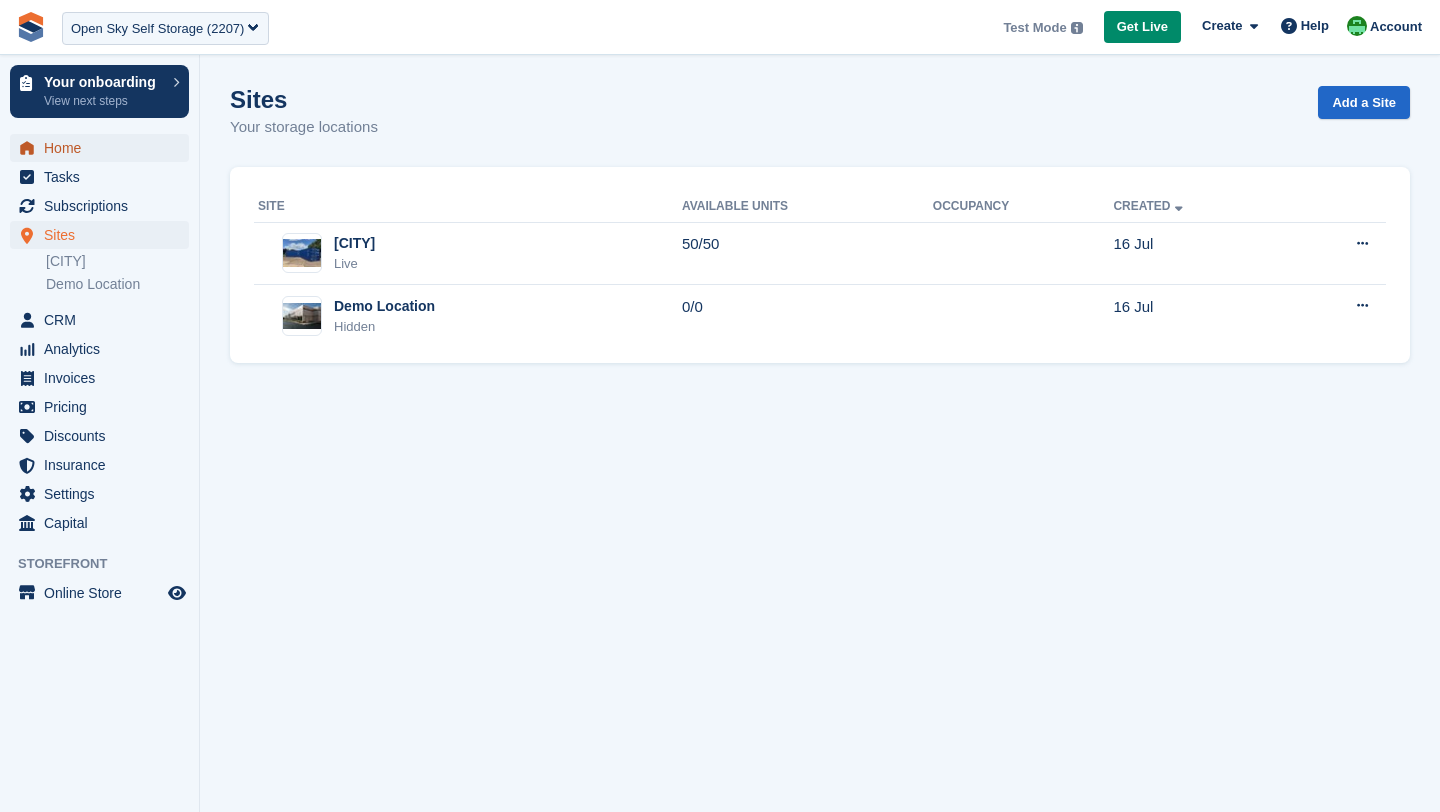 click on "Home" at bounding box center [104, 148] 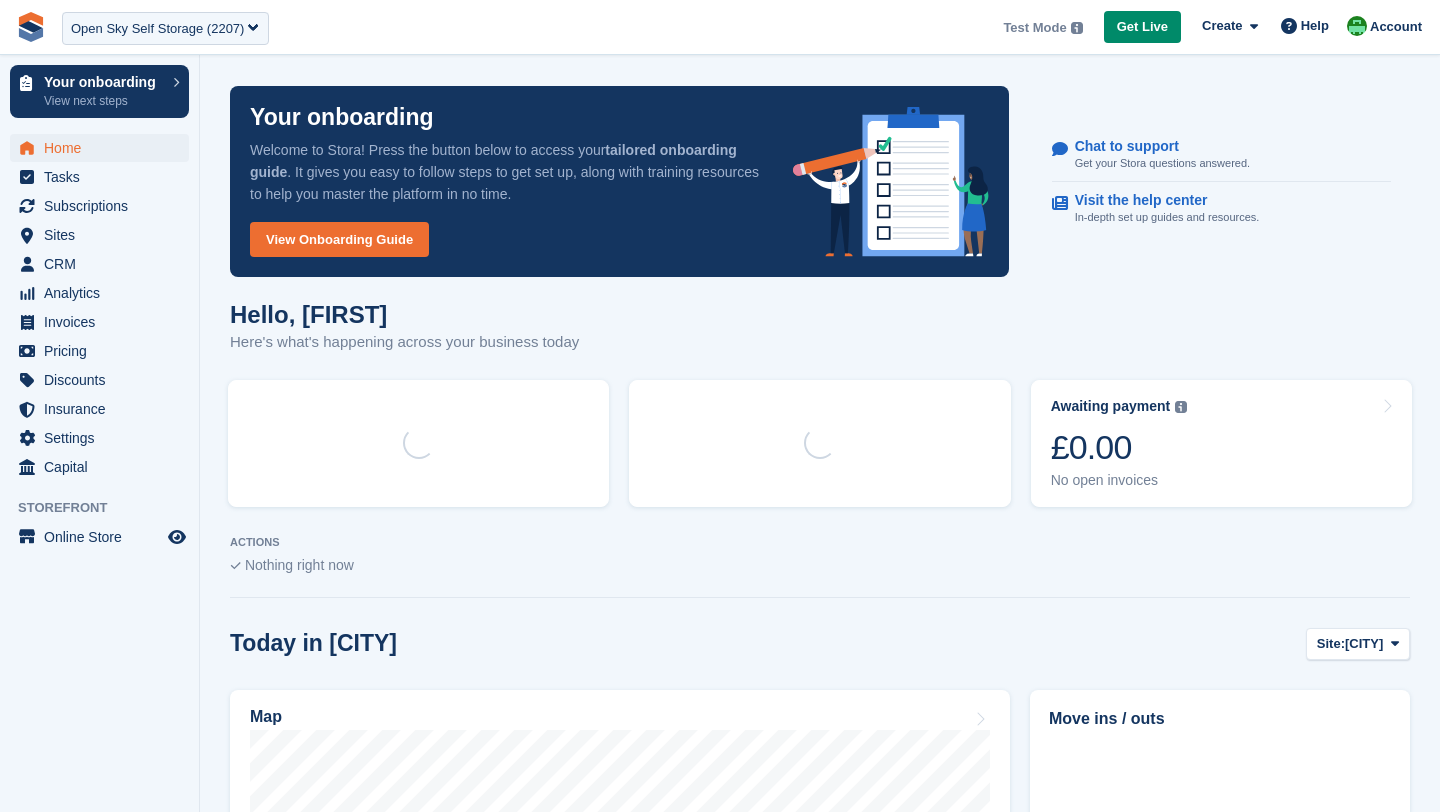 scroll, scrollTop: 0, scrollLeft: 0, axis: both 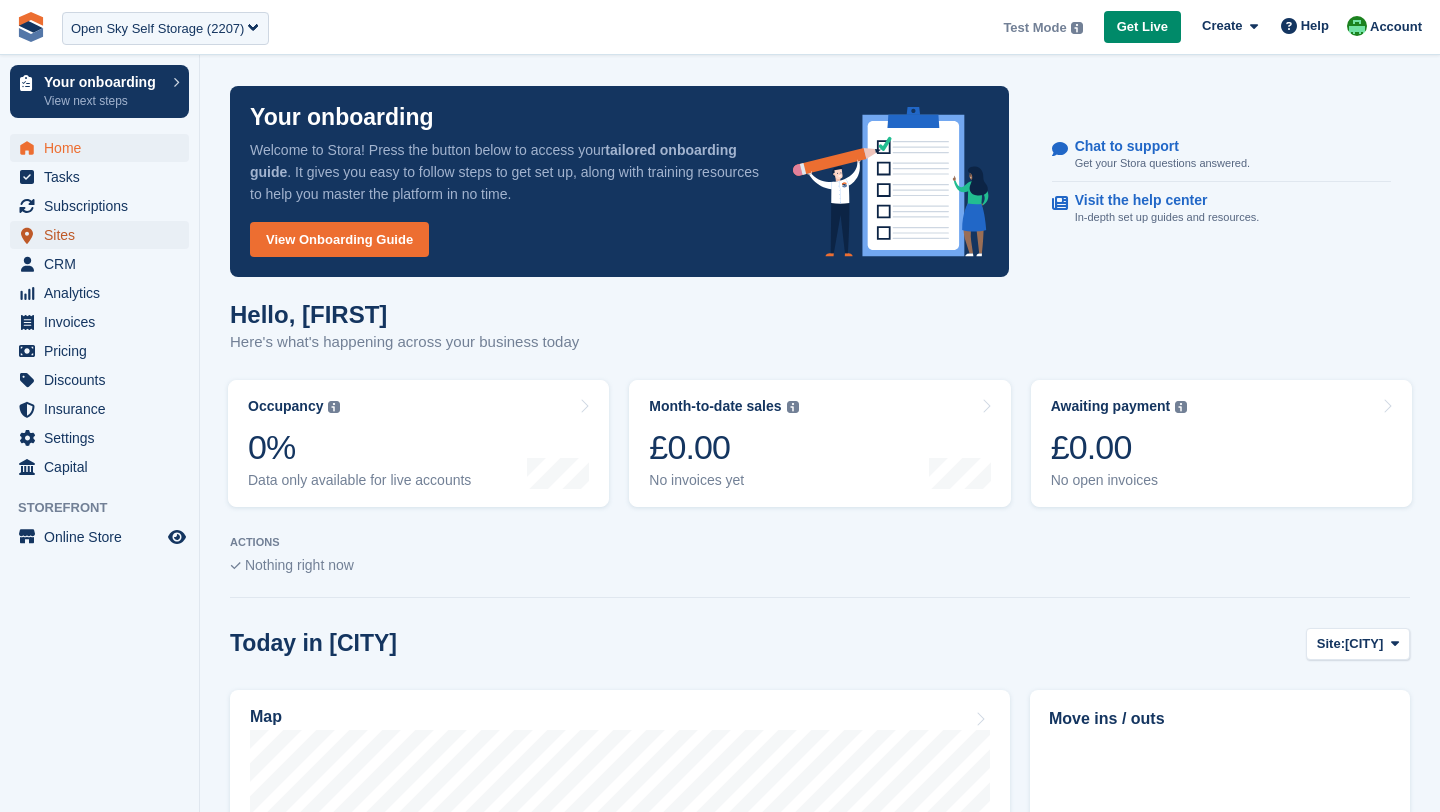 click on "Sites" at bounding box center [104, 235] 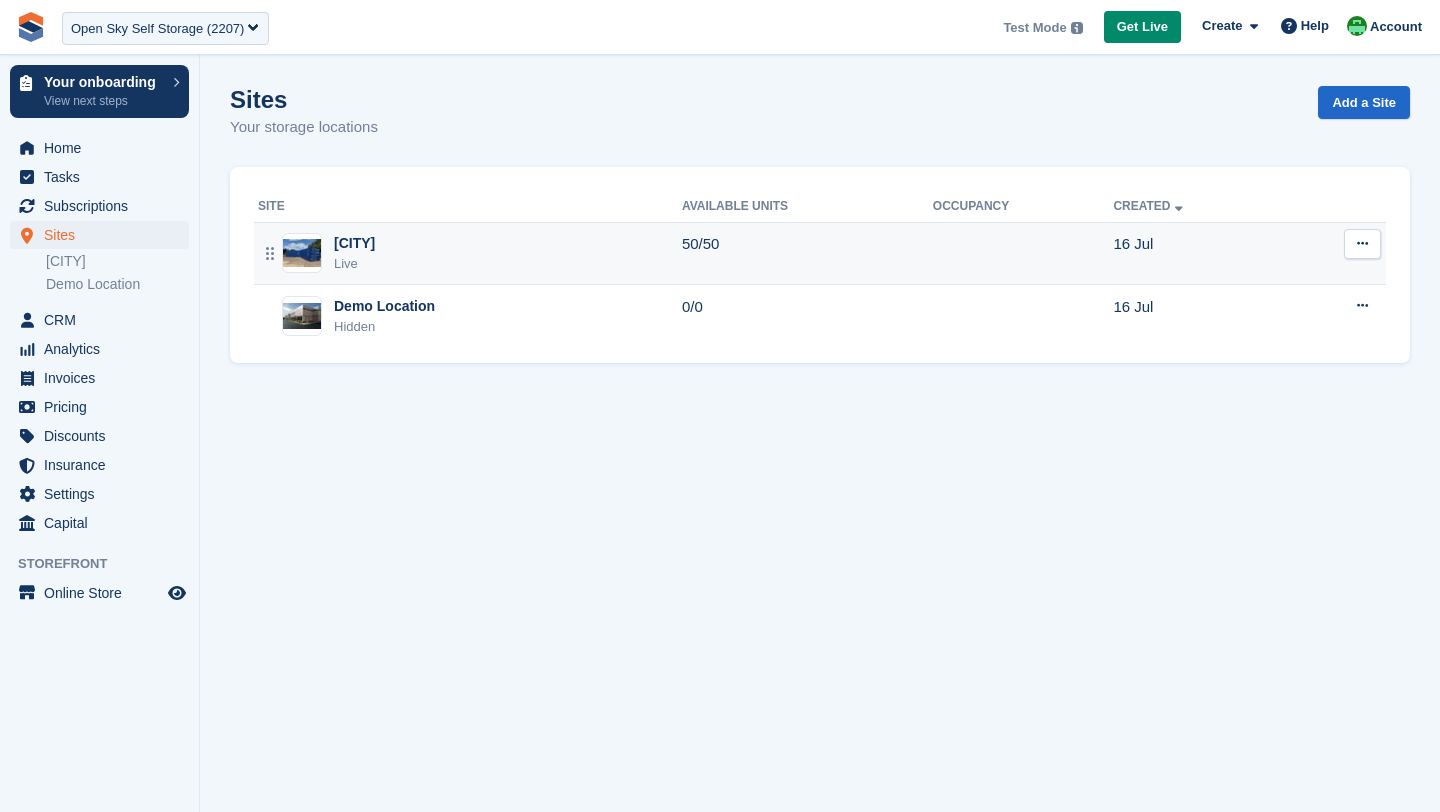 scroll, scrollTop: 0, scrollLeft: 0, axis: both 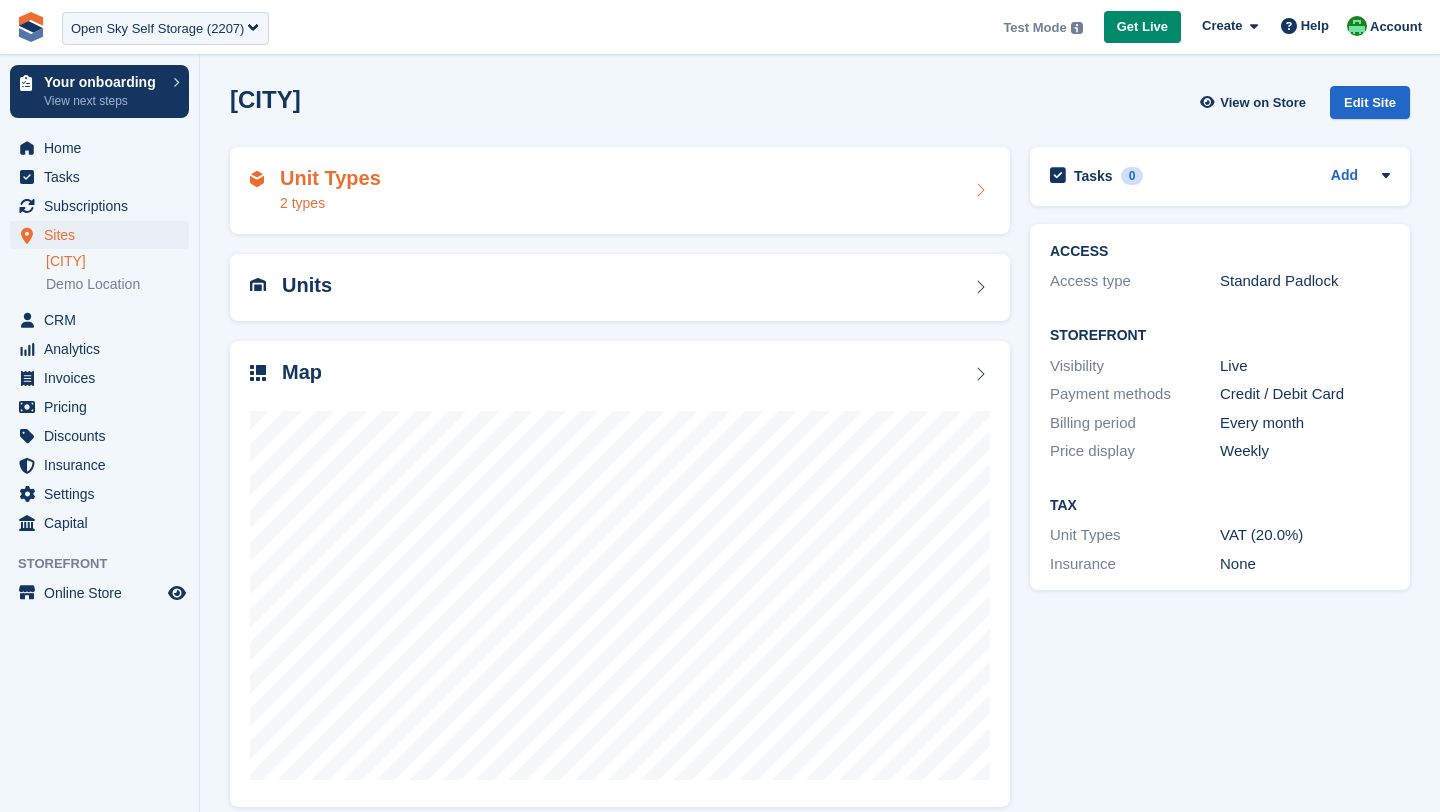 click on "Unit Types
2 types" at bounding box center [620, 191] 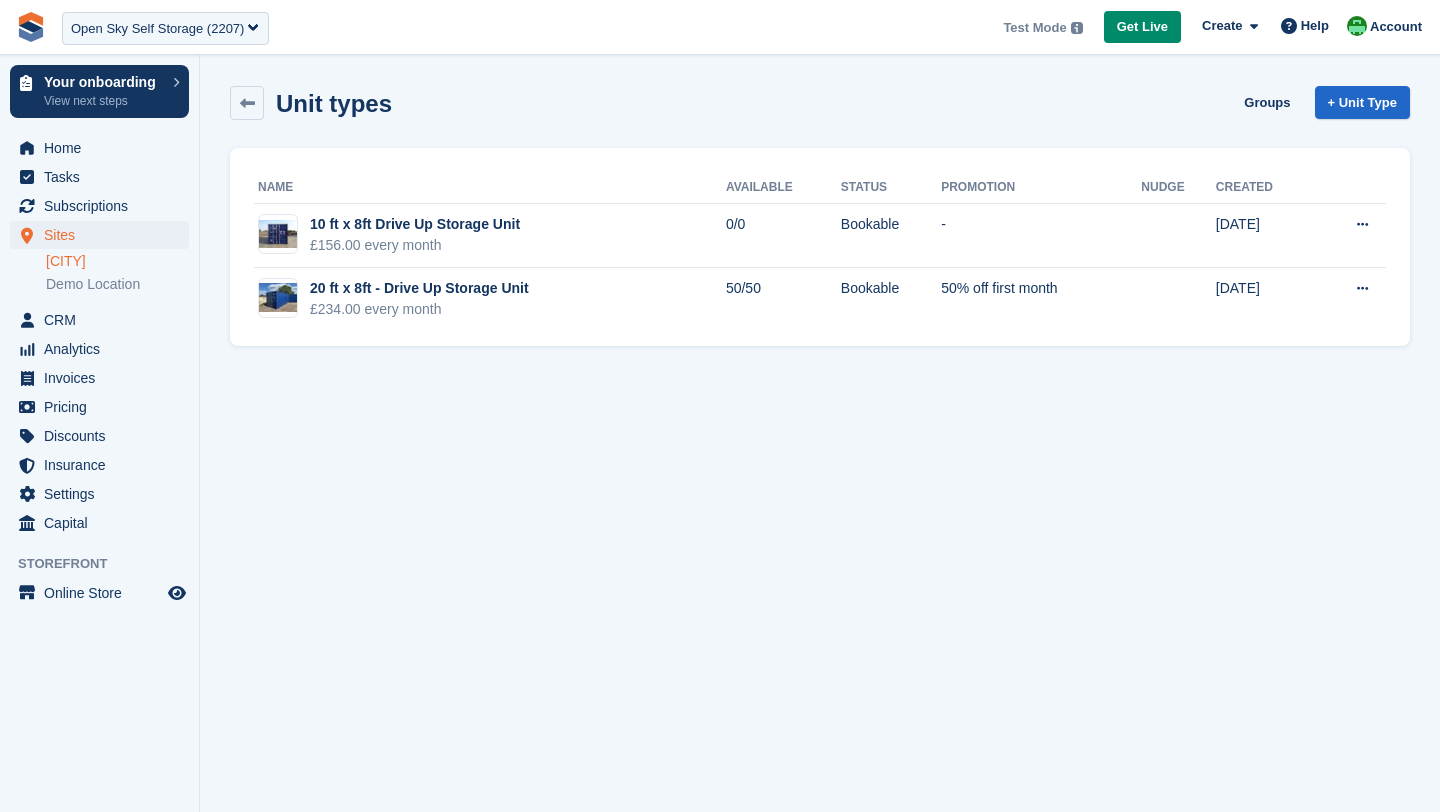 scroll, scrollTop: 0, scrollLeft: 0, axis: both 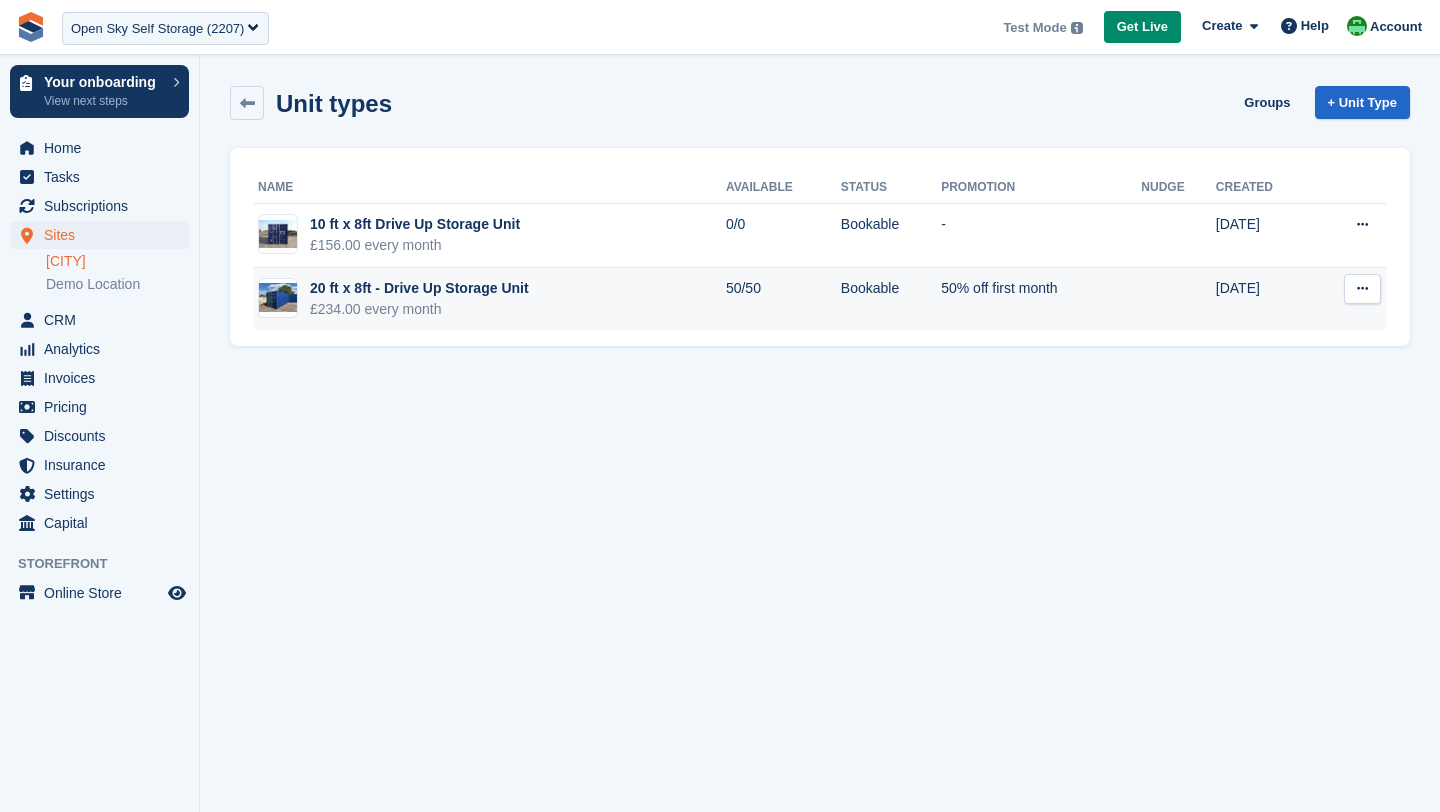 click on "£234.00 every month" at bounding box center (419, 309) 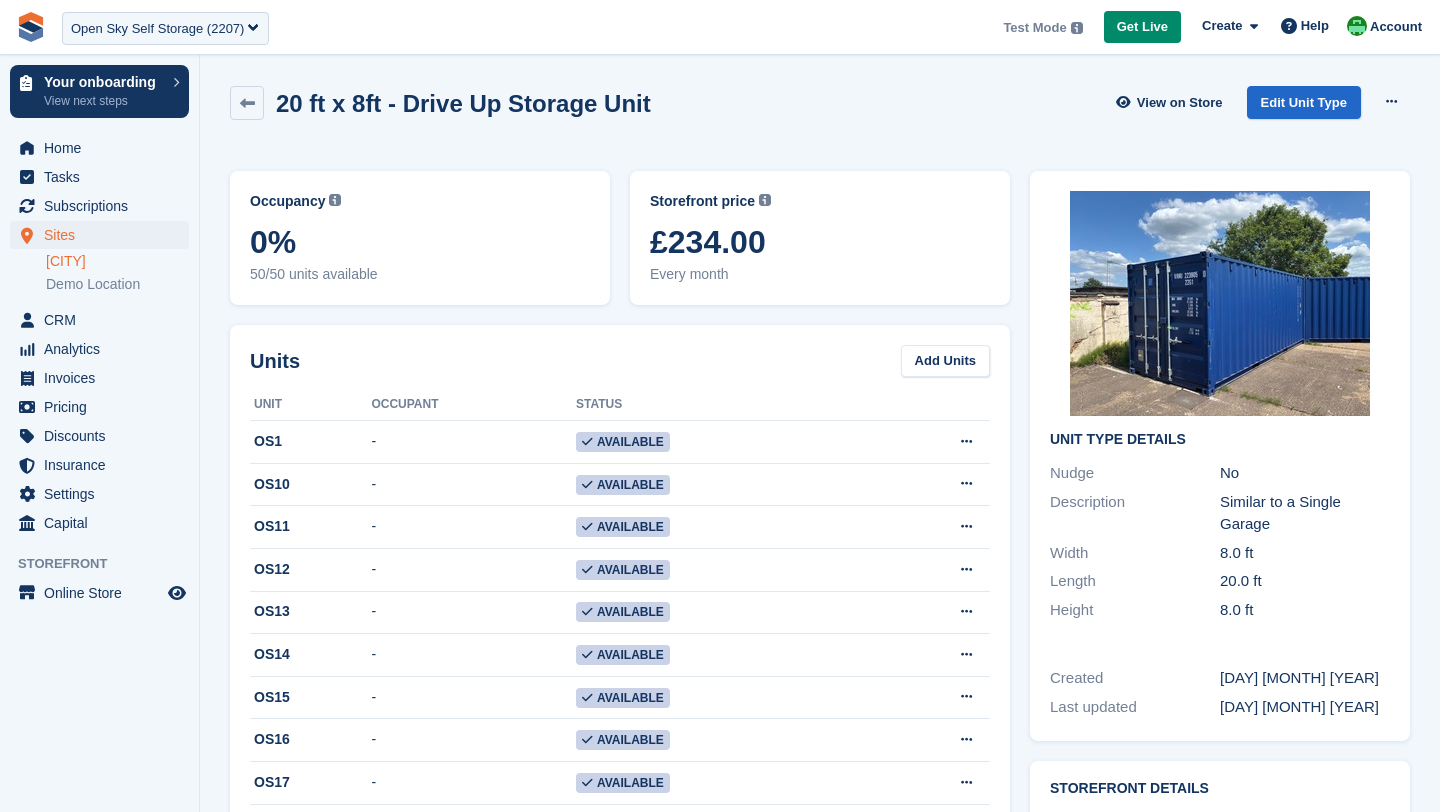 scroll, scrollTop: 0, scrollLeft: 0, axis: both 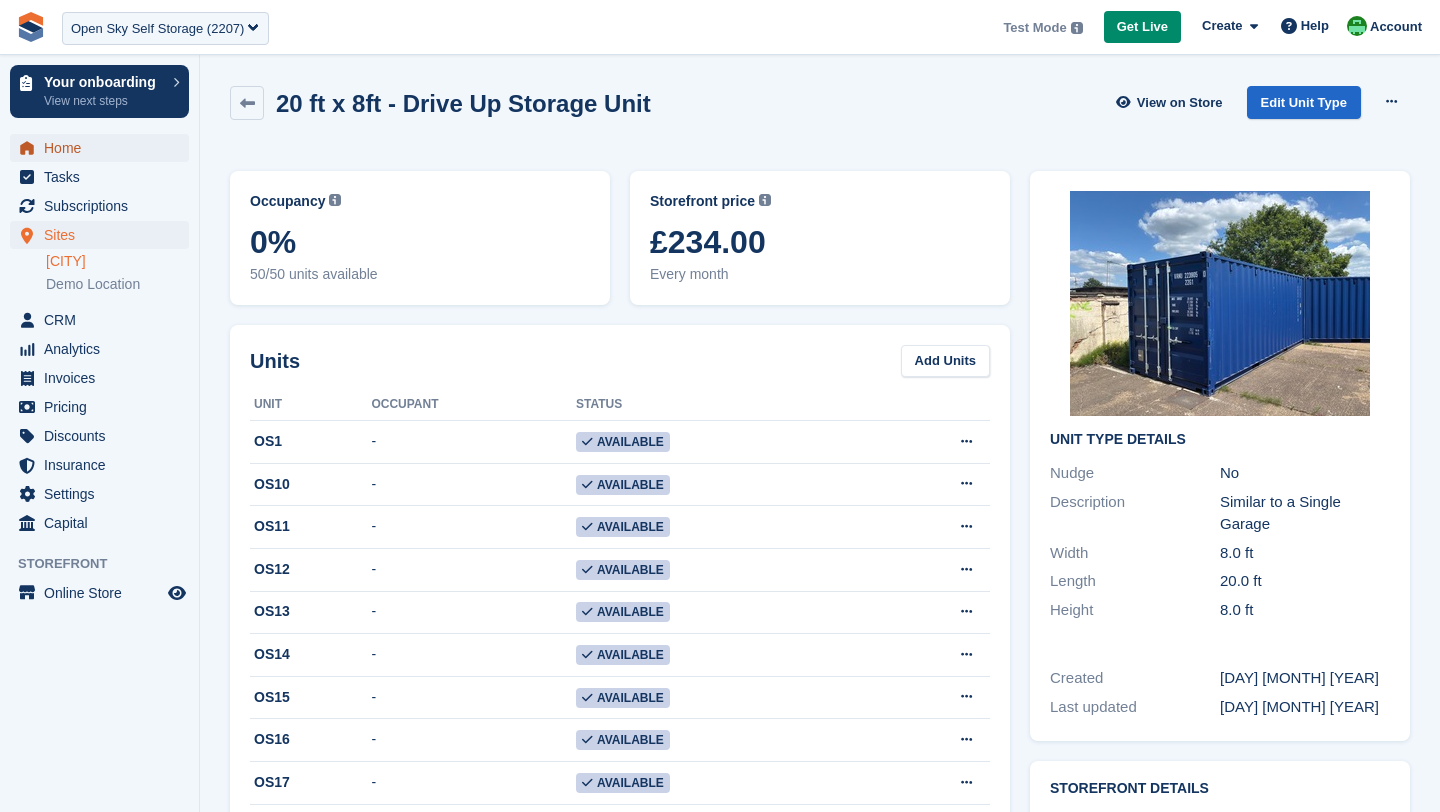 click on "Home" at bounding box center [104, 148] 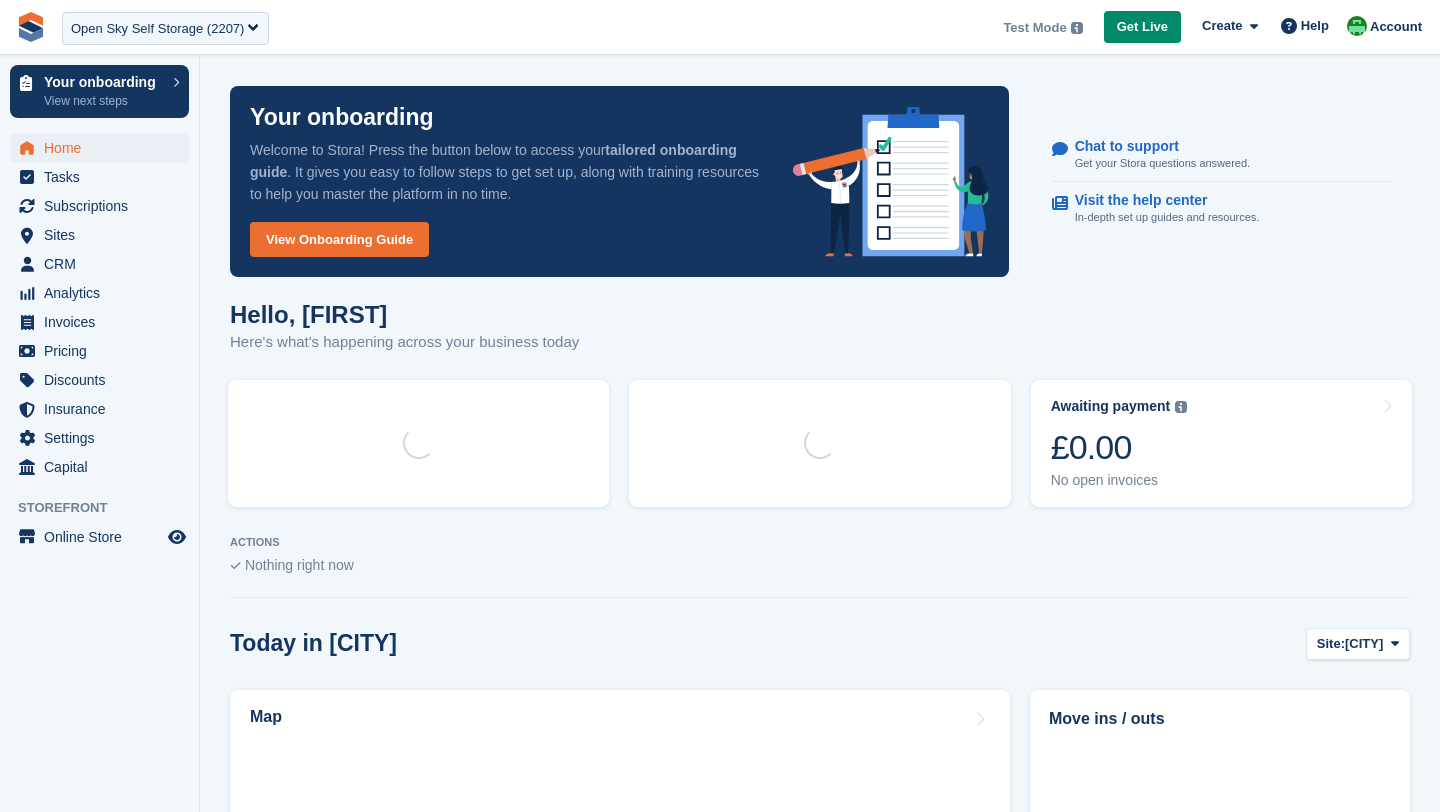 scroll, scrollTop: 0, scrollLeft: 0, axis: both 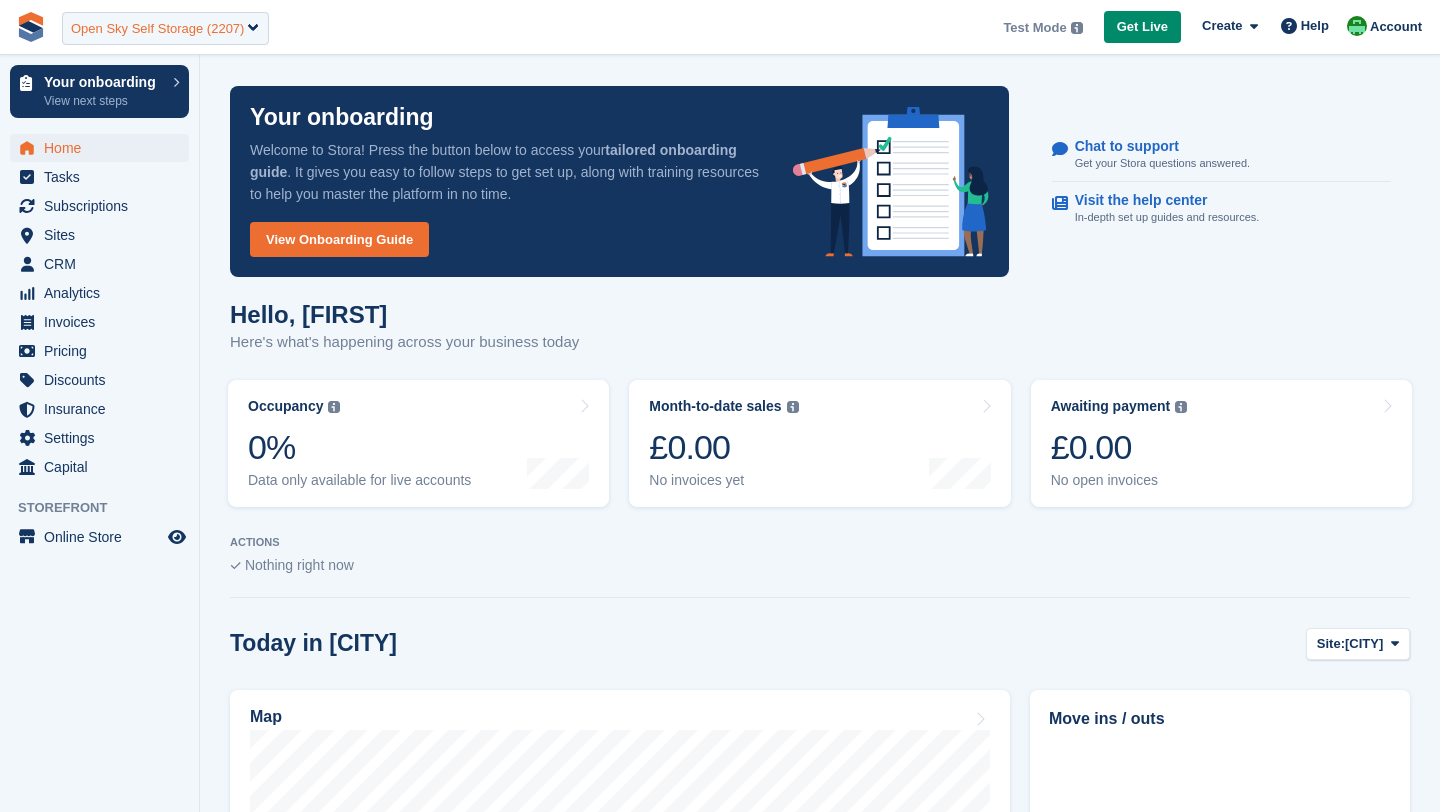 click on "Open Sky Self Storage (2207)" at bounding box center [157, 29] 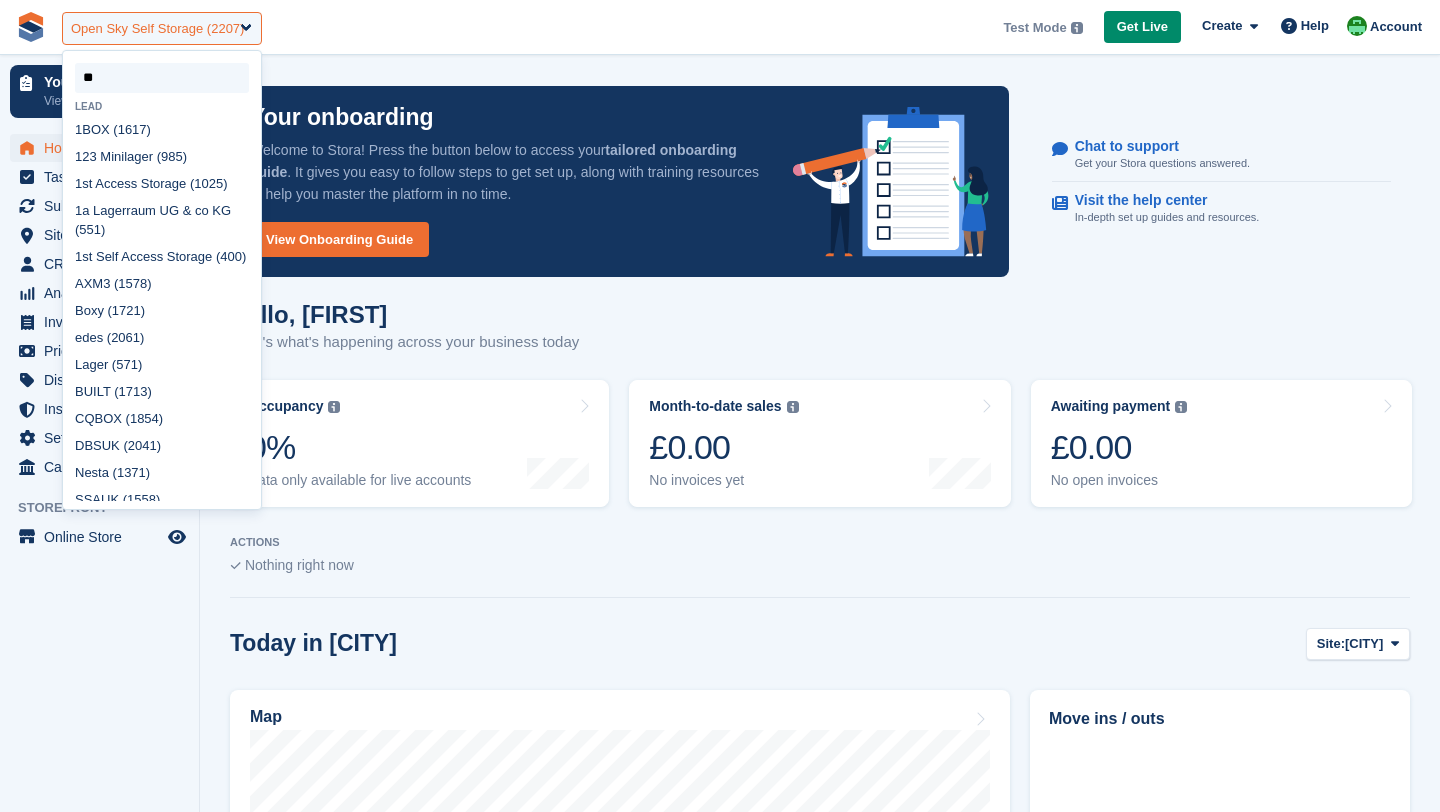 type on "***" 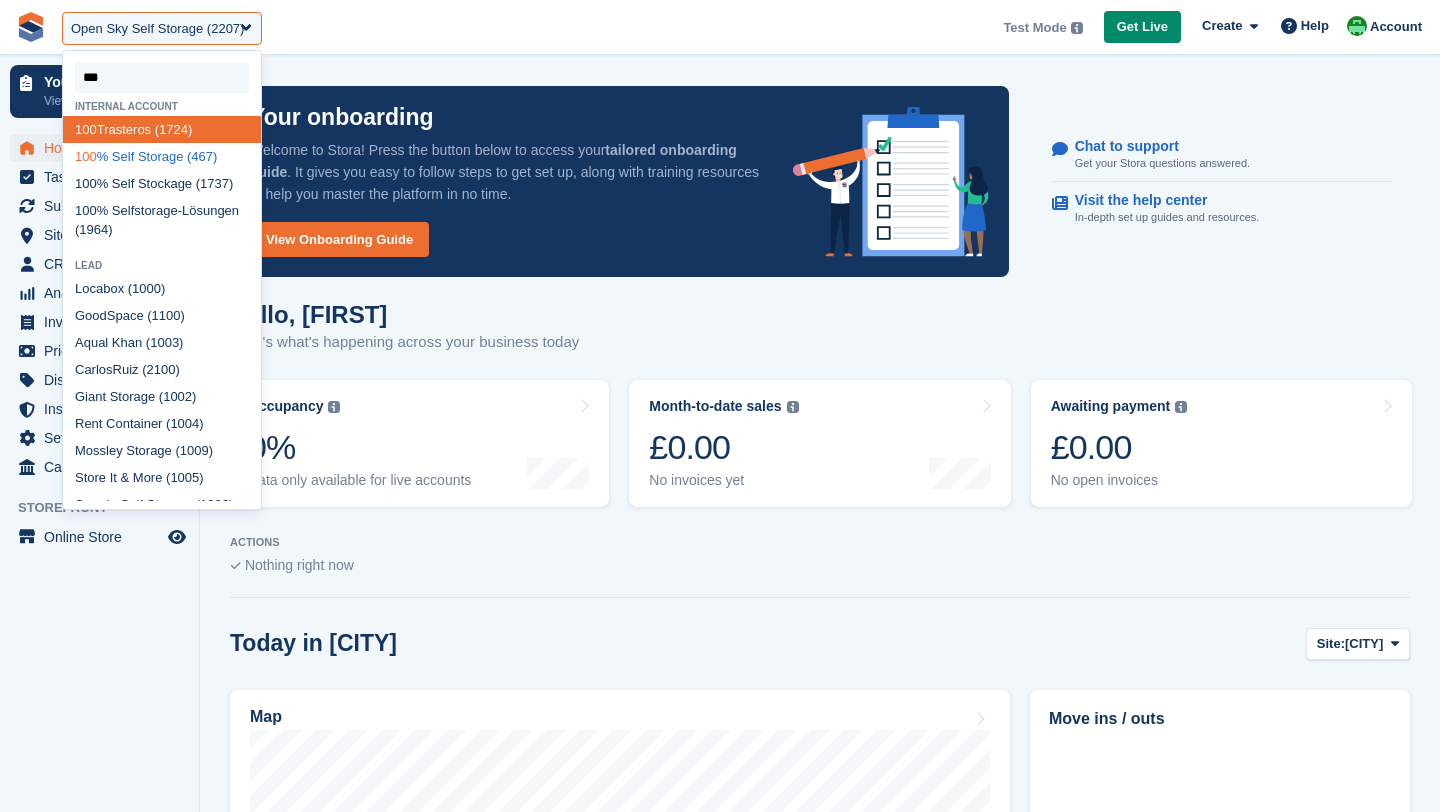 click on "100 % Self Storage (467)" at bounding box center [162, 156] 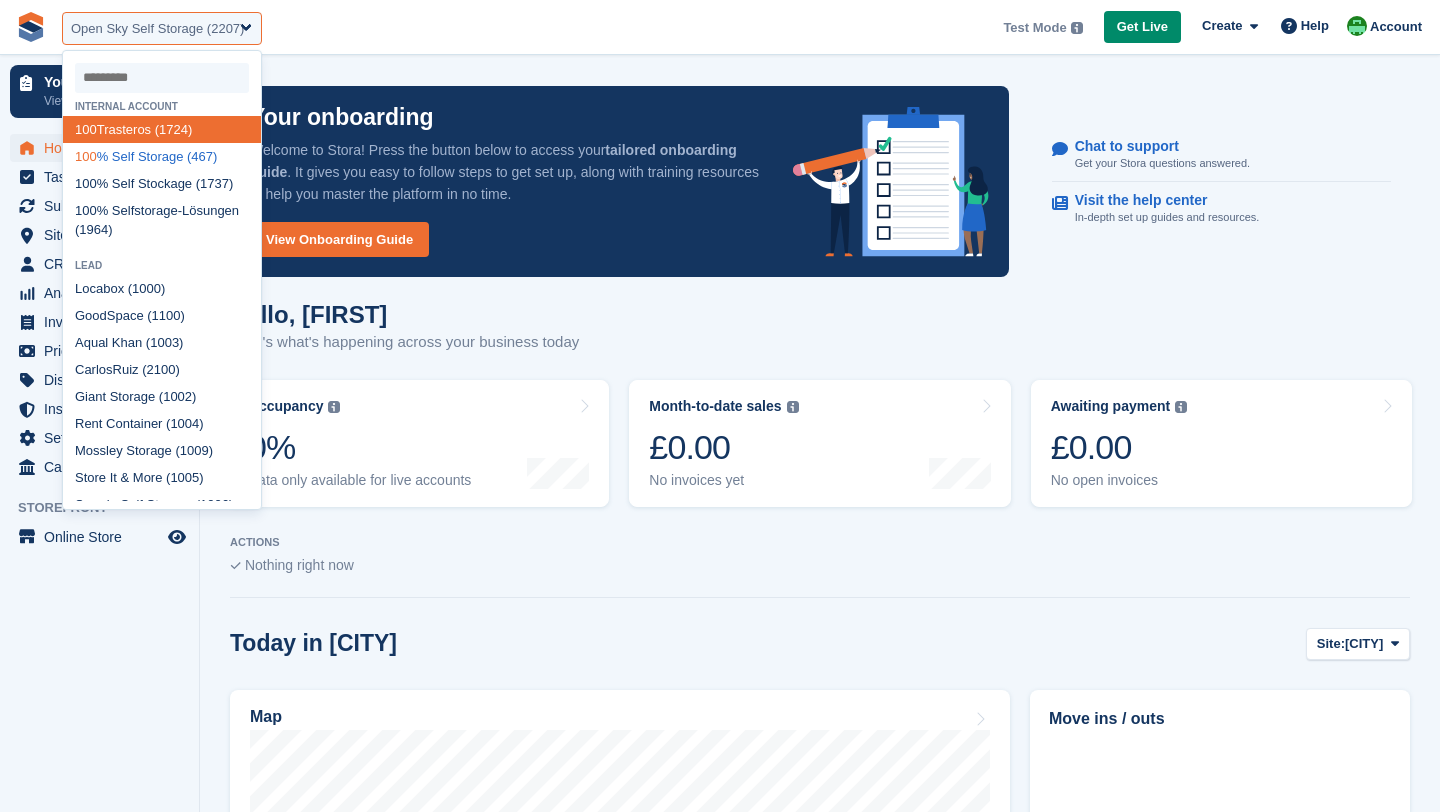 select on "***" 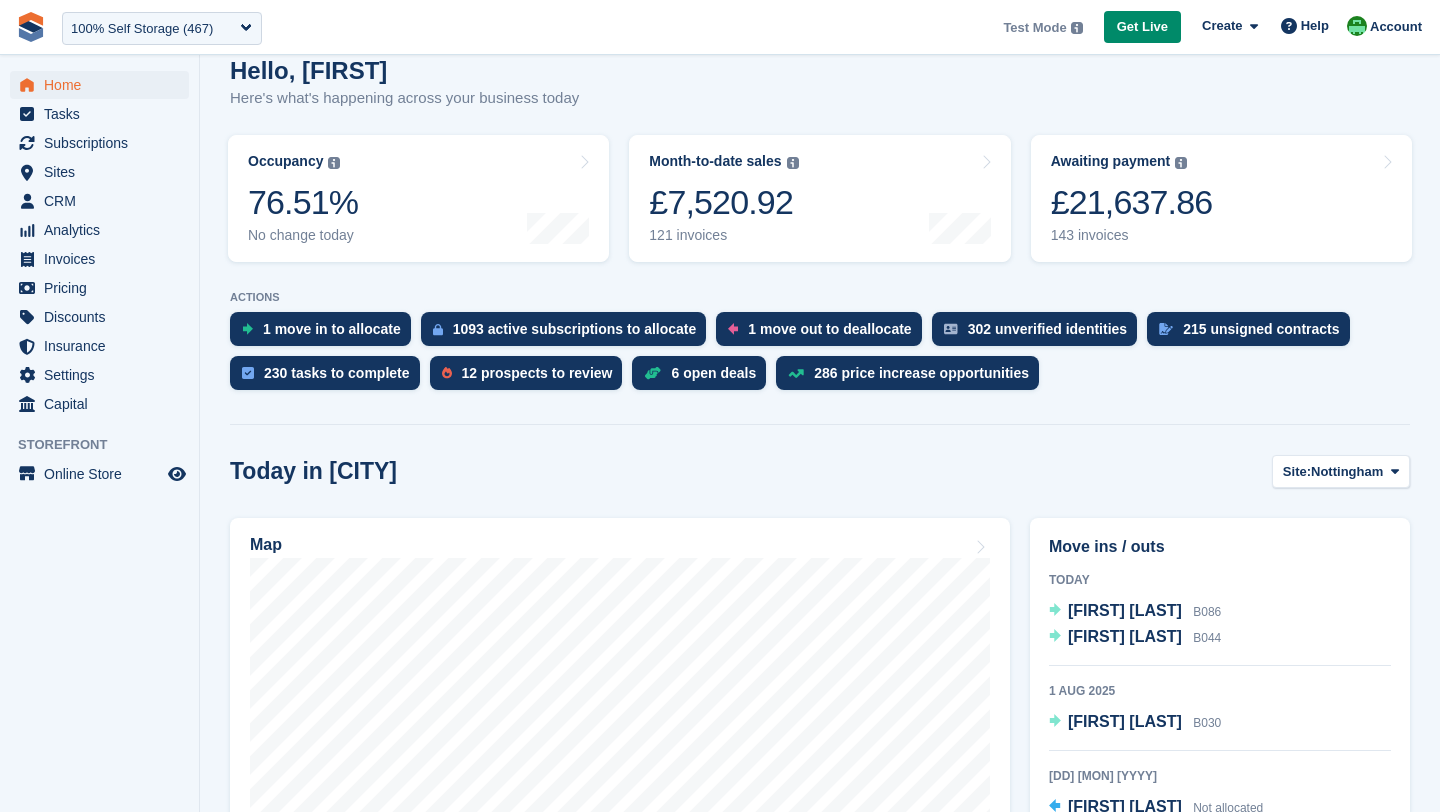 scroll, scrollTop: 182, scrollLeft: 0, axis: vertical 